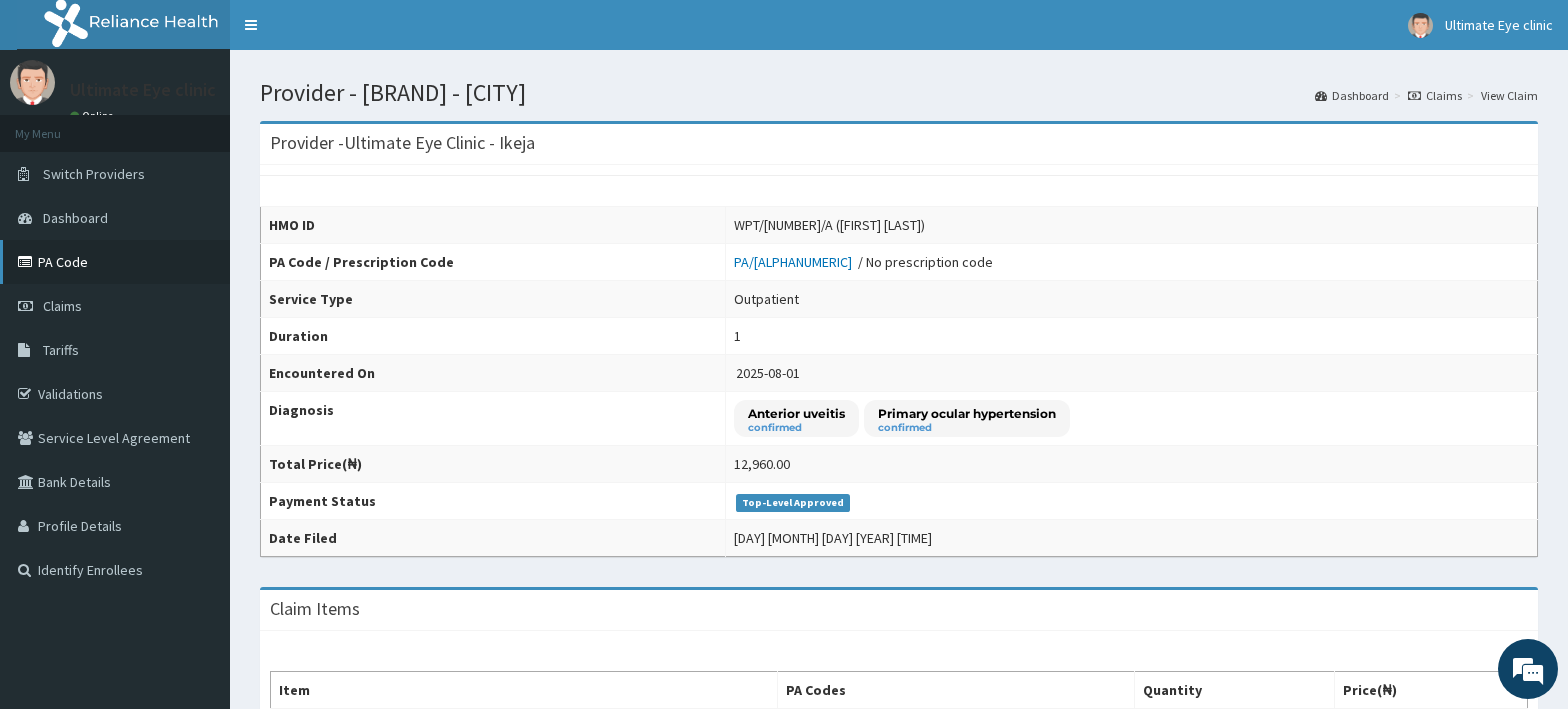 scroll, scrollTop: 0, scrollLeft: 0, axis: both 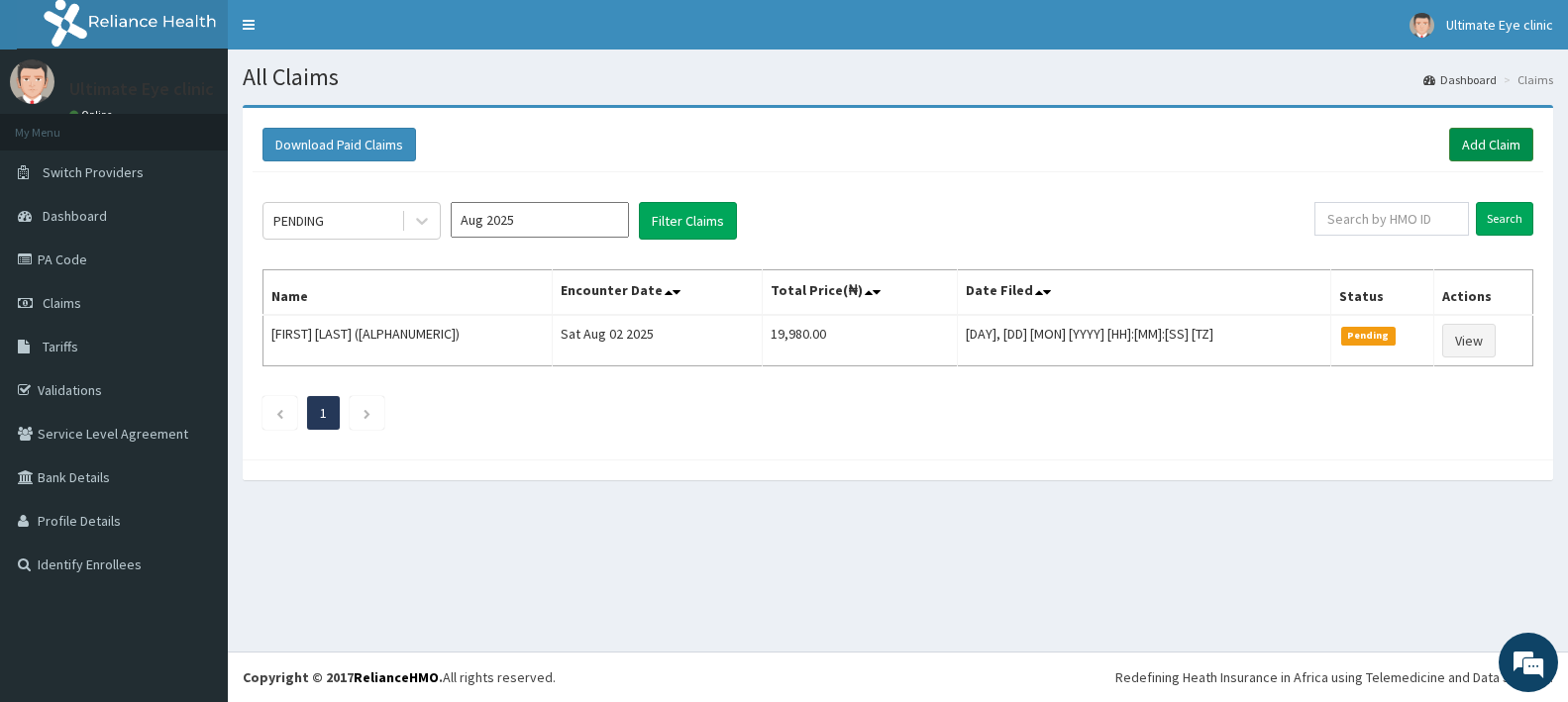 click on "Add Claim" at bounding box center [1491, 145] 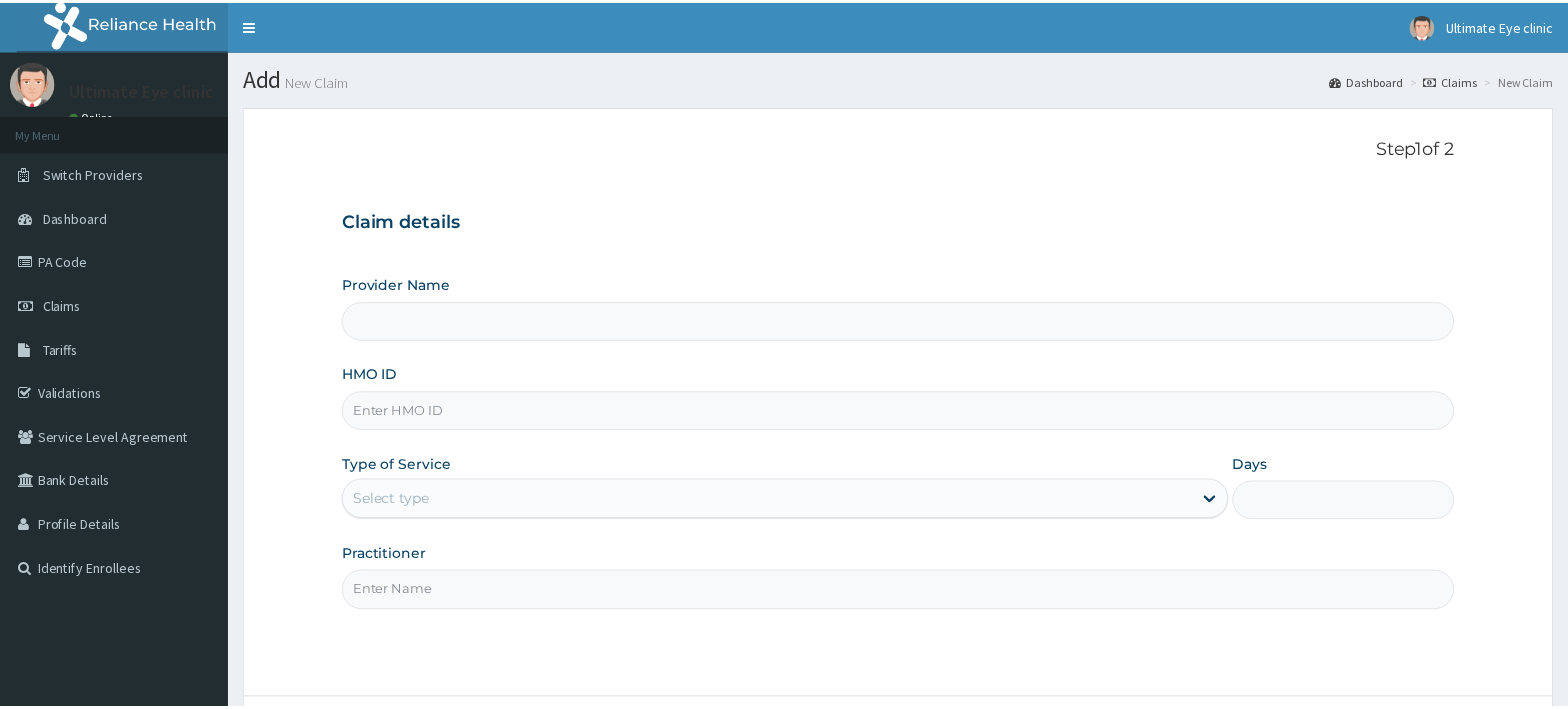 scroll, scrollTop: 0, scrollLeft: 0, axis: both 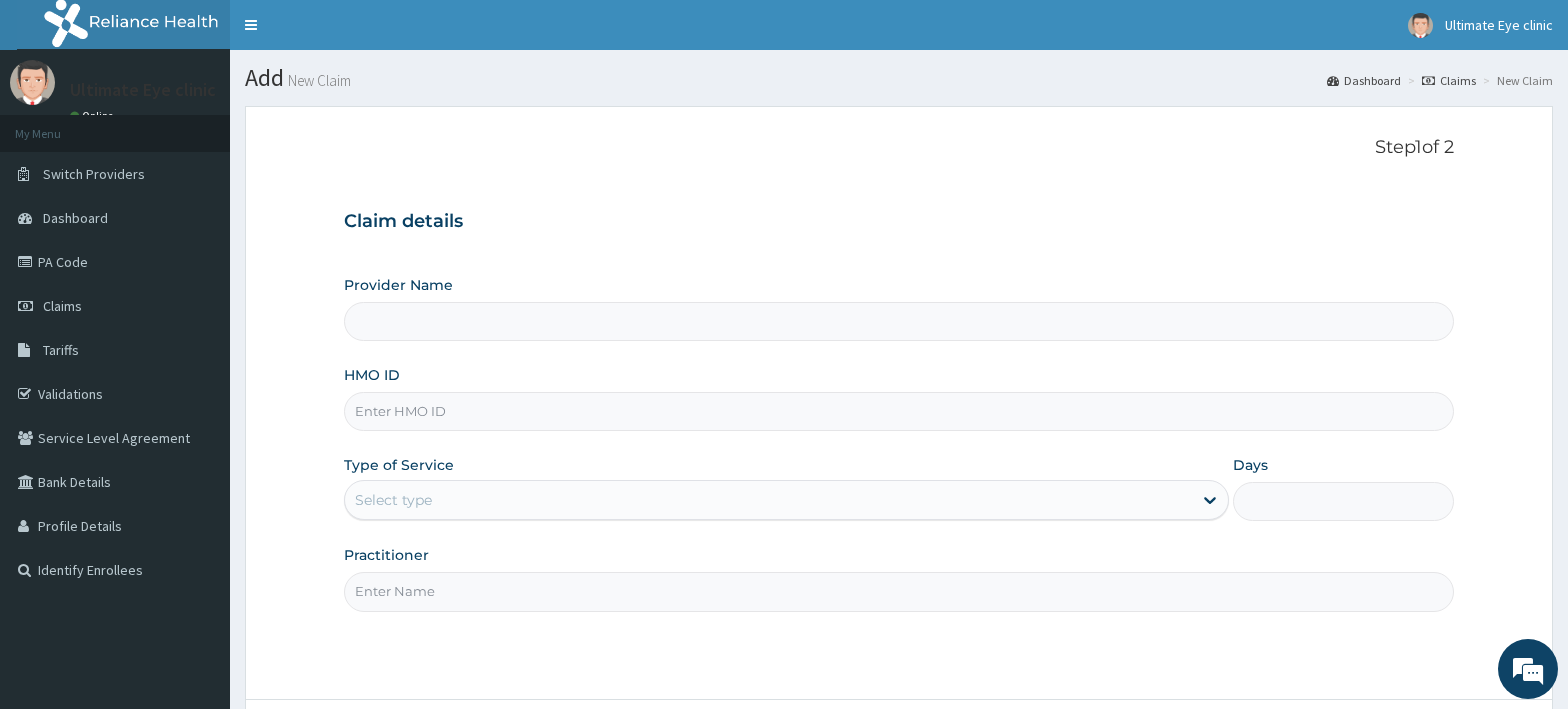 type on "Ultimate Eye Clinic - Ikeja" 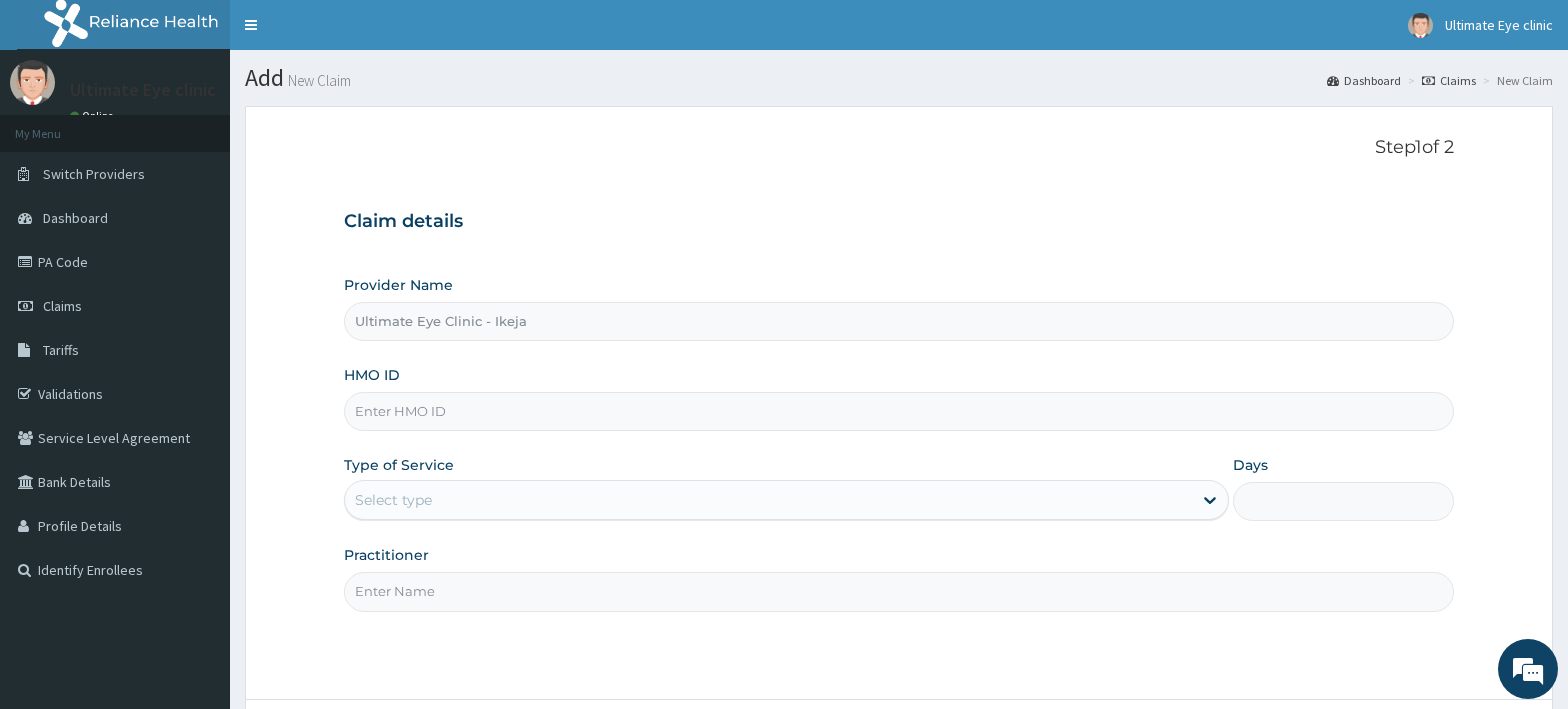 click on "HMO ID" at bounding box center (899, 411) 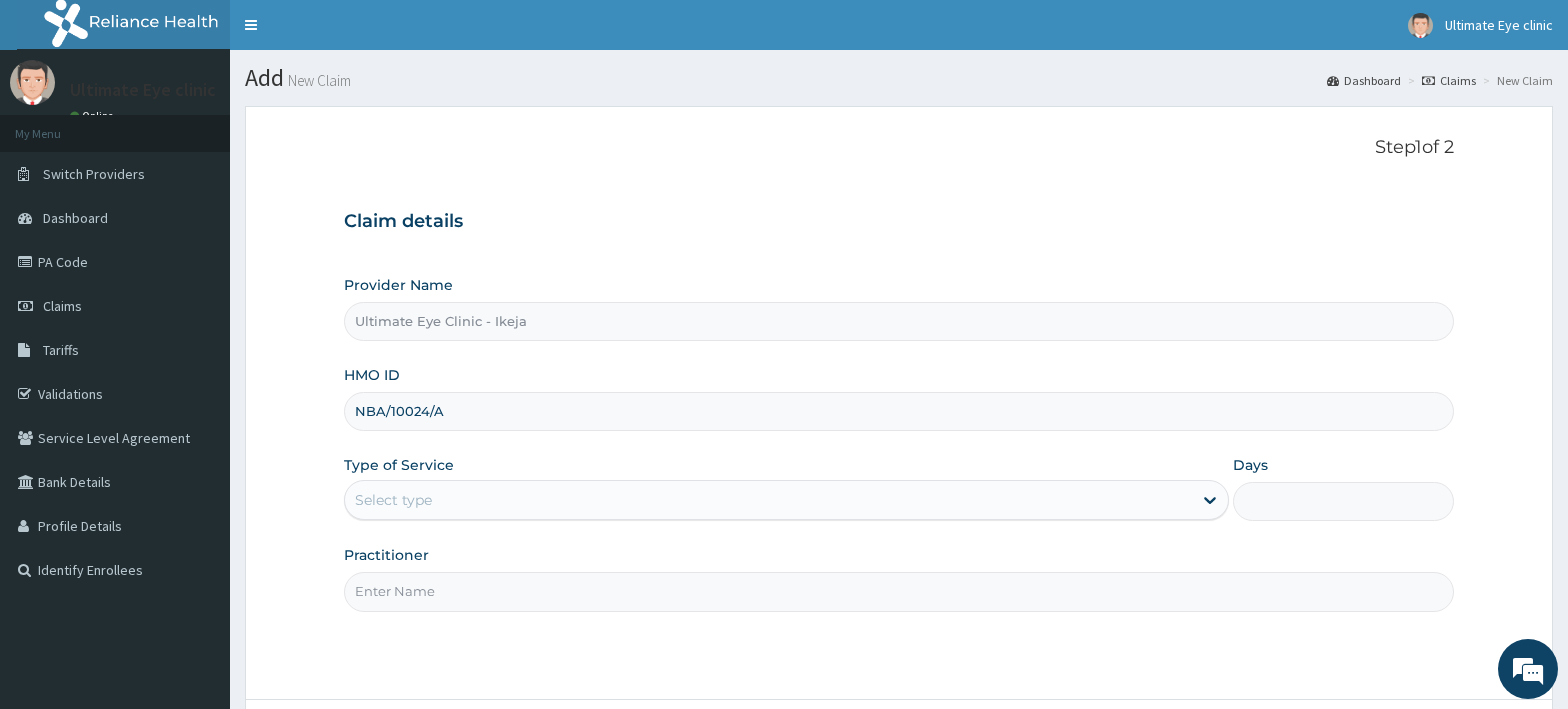type on "NBA/10024/A" 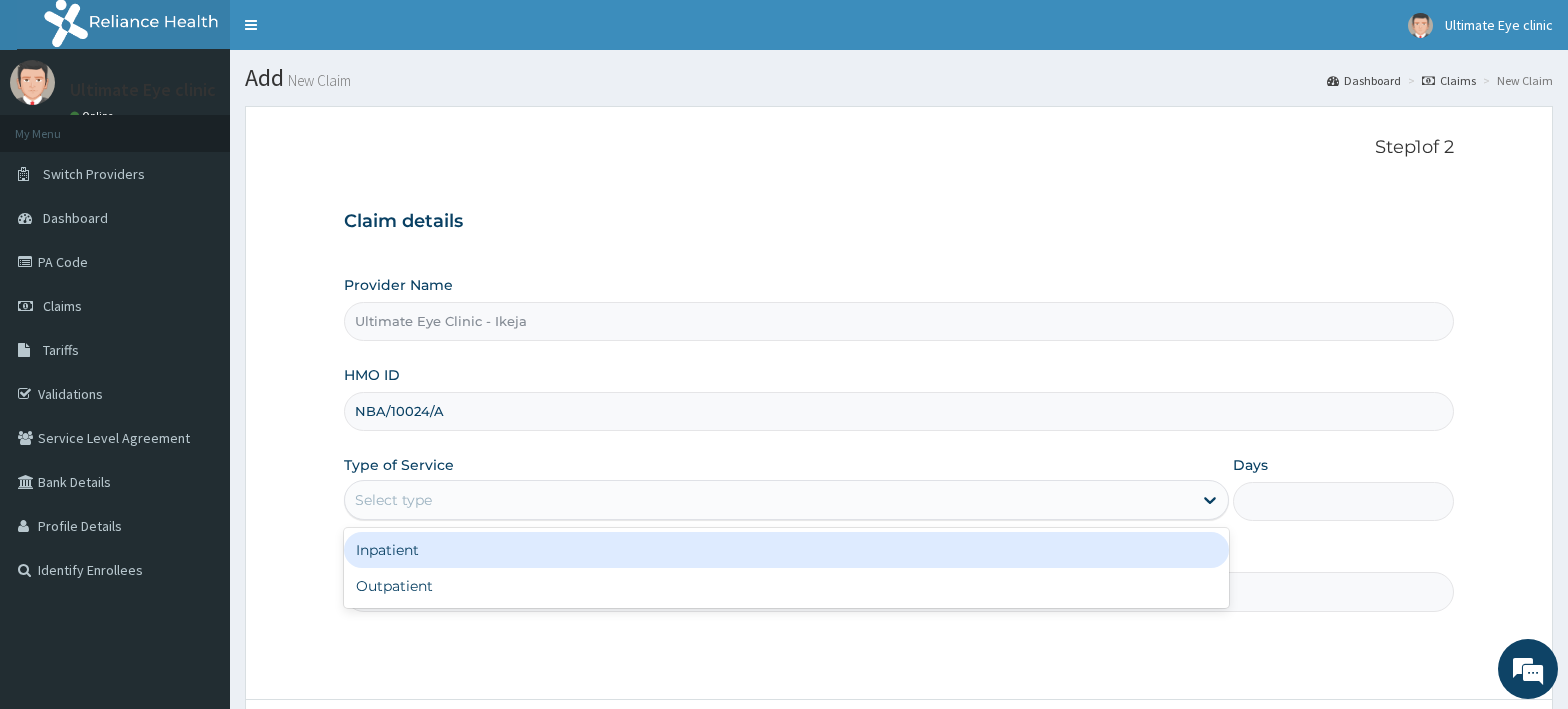 click on "Select type" at bounding box center [393, 500] 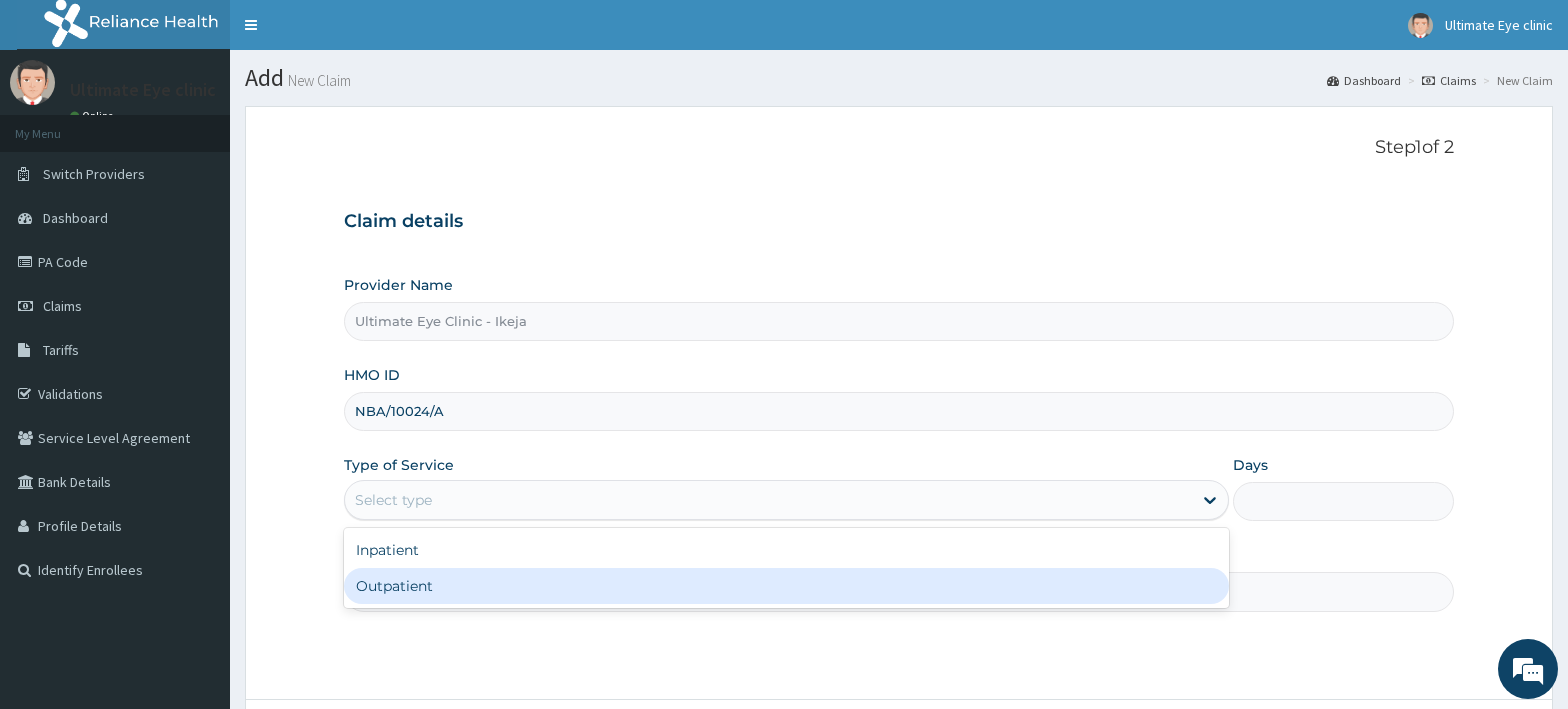click on "Outpatient" at bounding box center [786, 586] 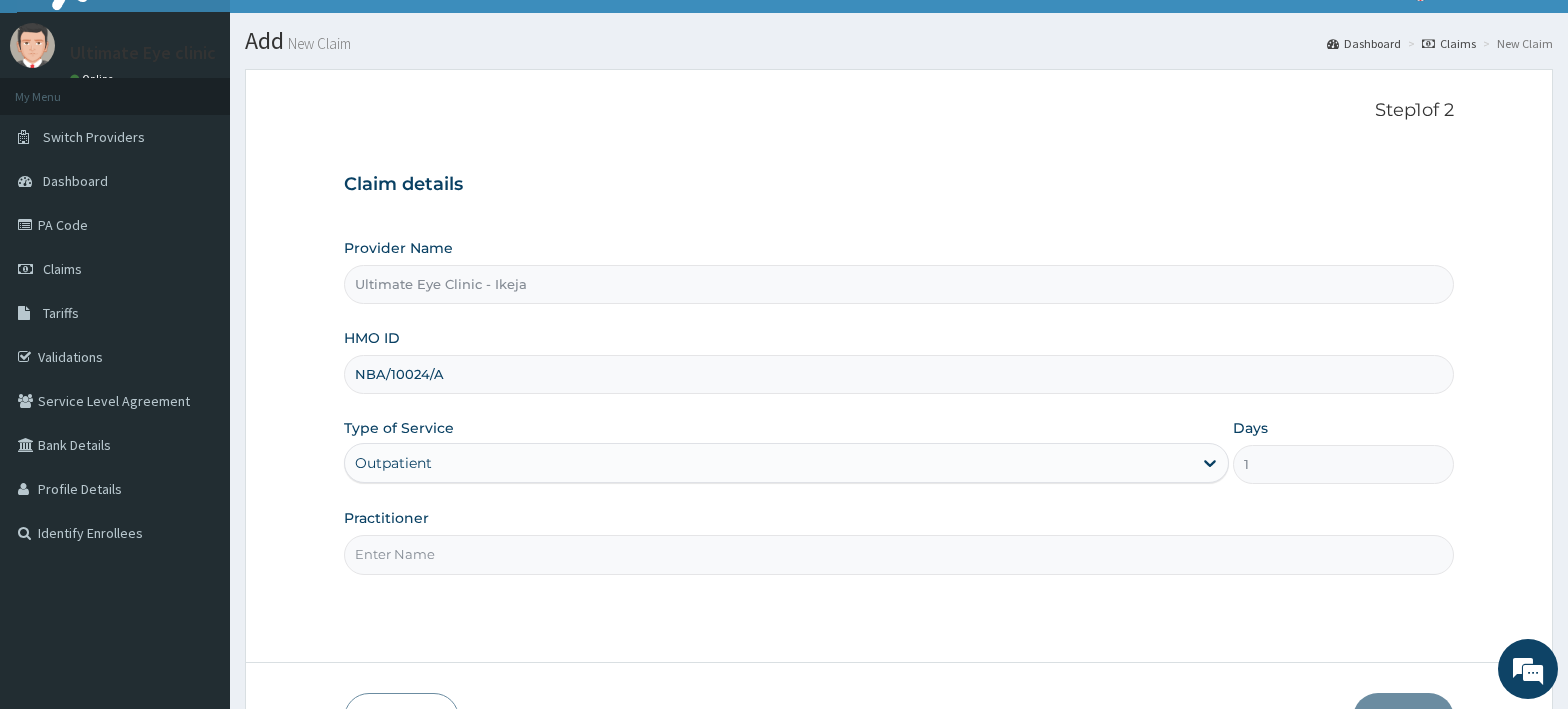 scroll, scrollTop: 100, scrollLeft: 0, axis: vertical 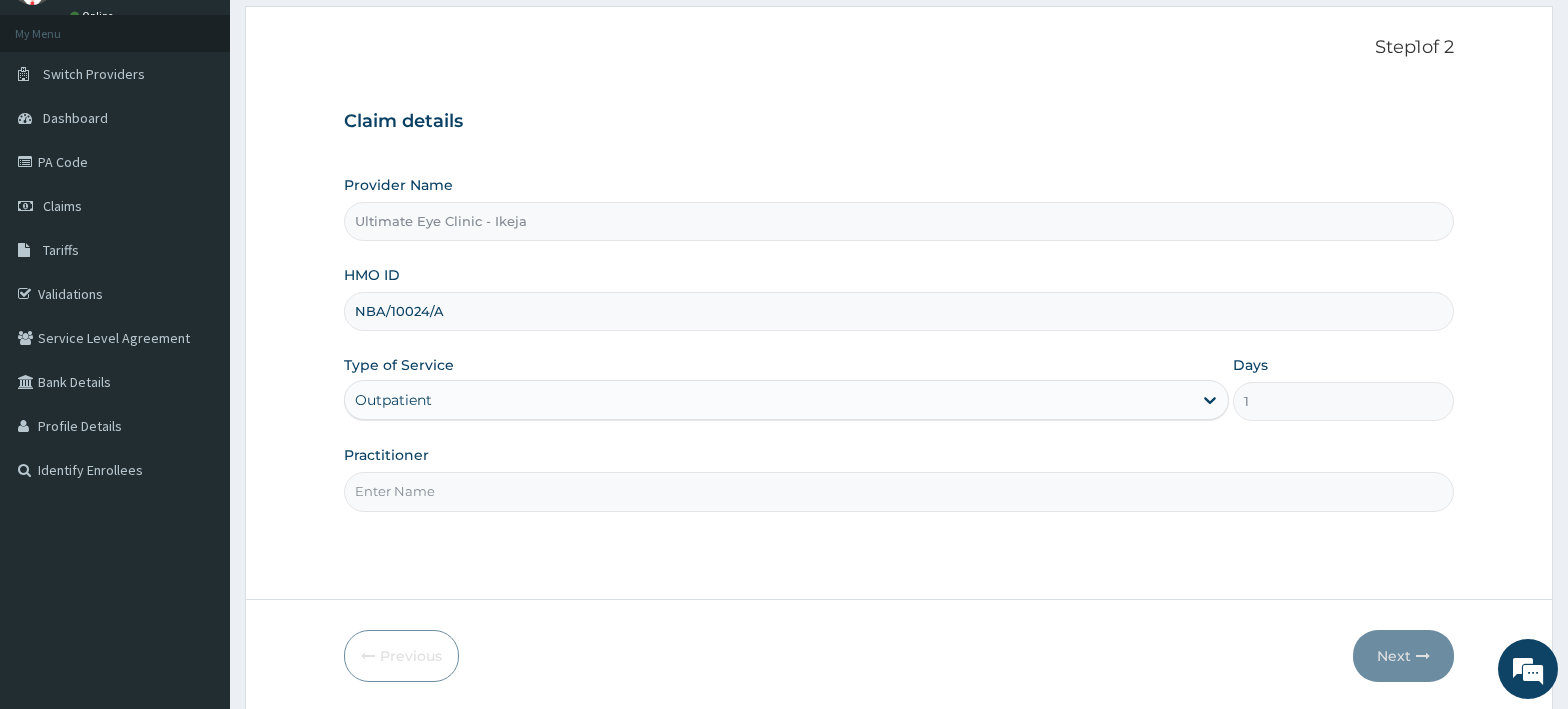 click on "Practitioner" at bounding box center [899, 491] 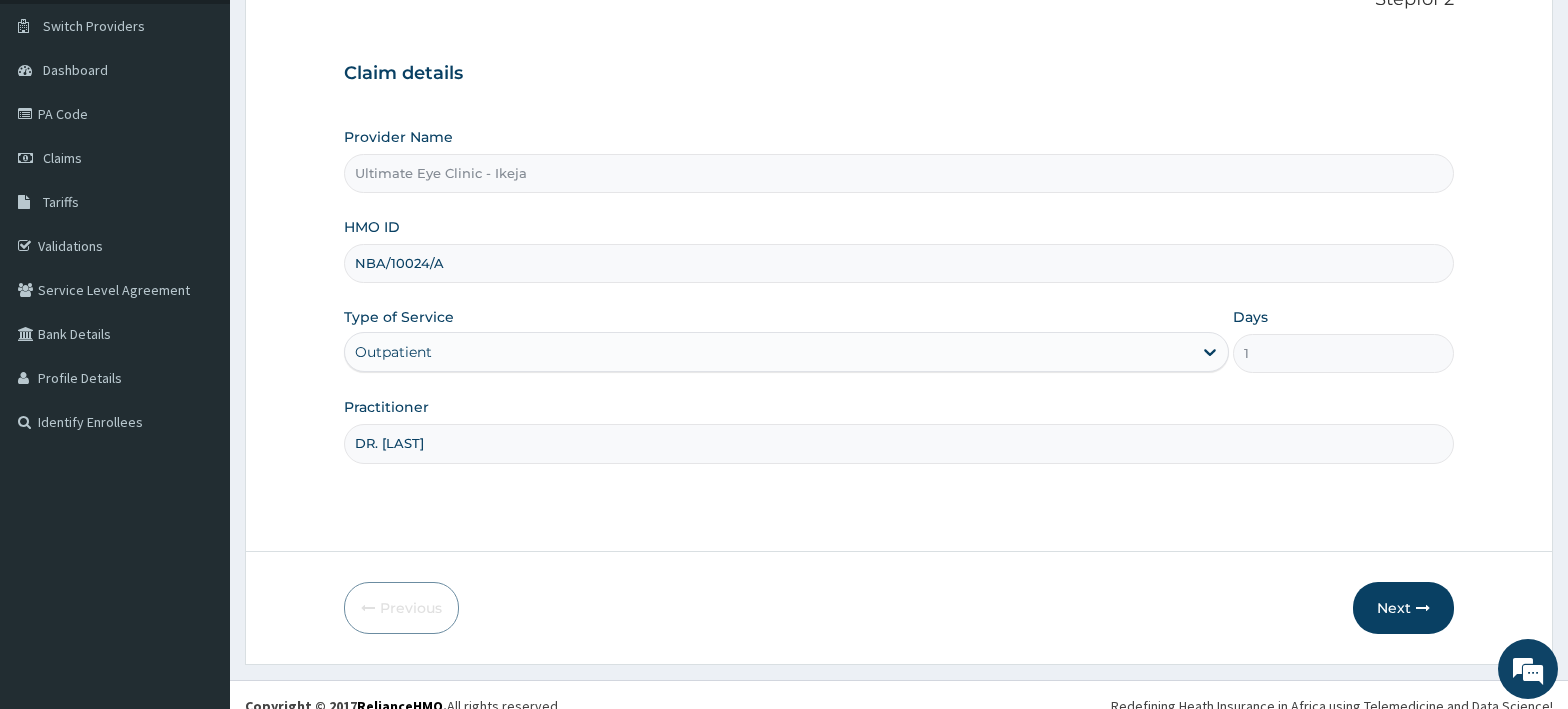 scroll, scrollTop: 170, scrollLeft: 0, axis: vertical 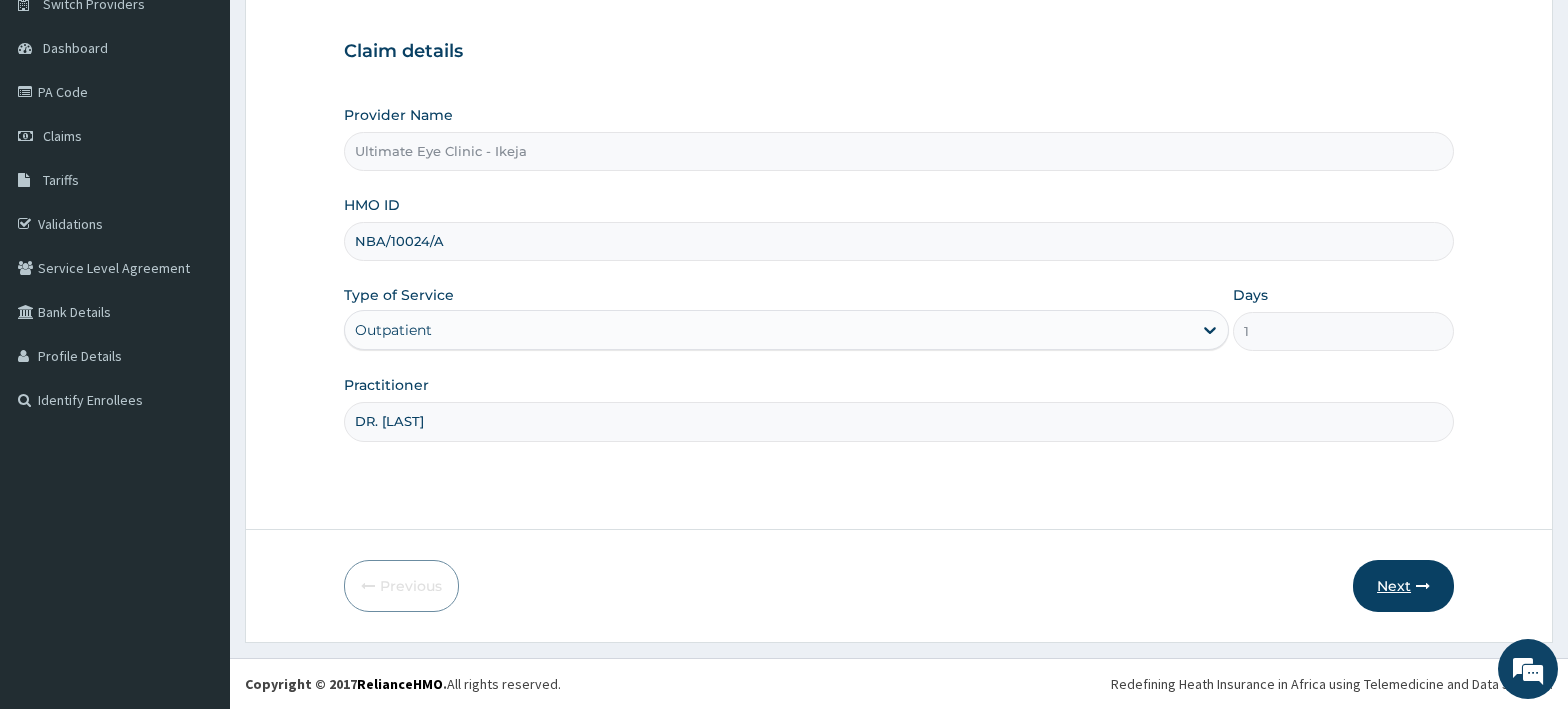 type on "DR. ESTHER" 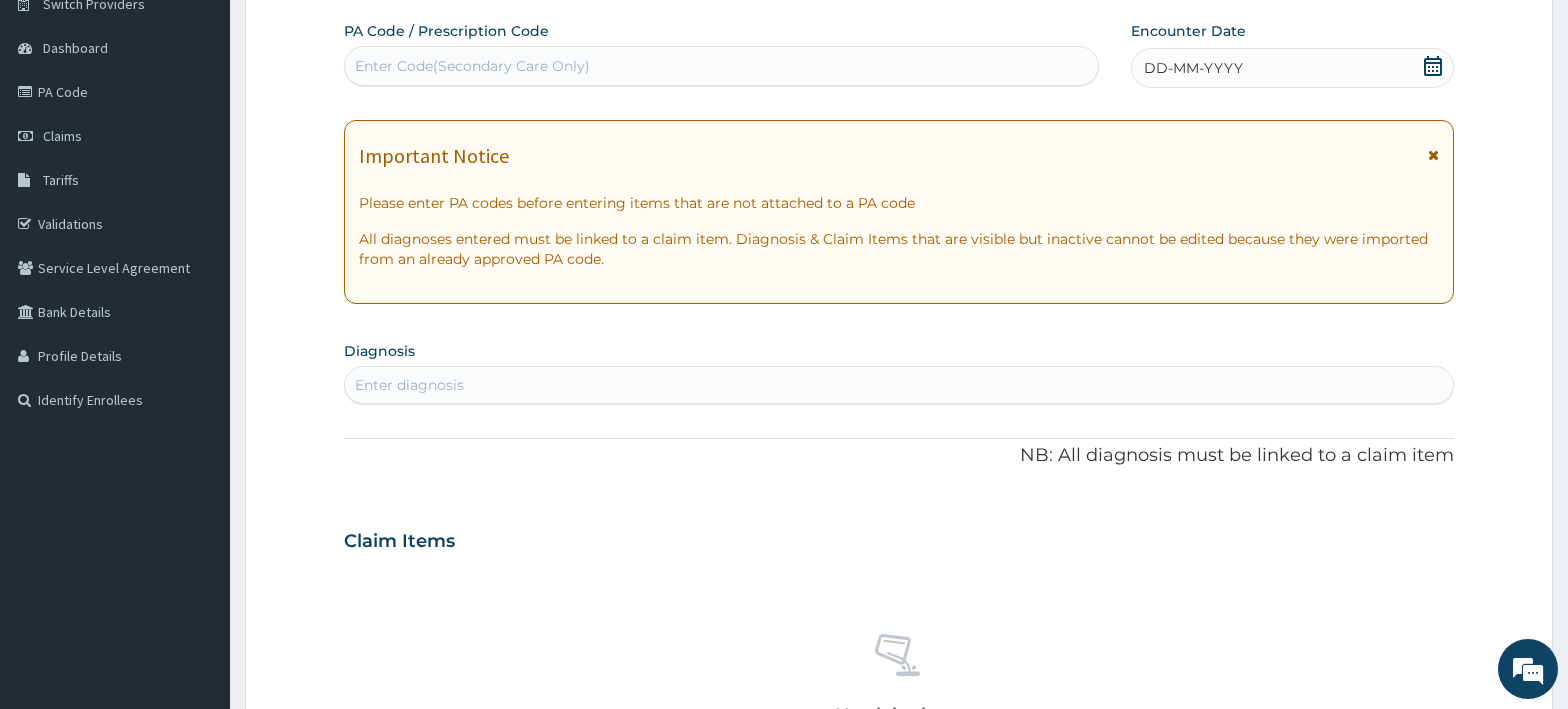 click on "Enter Code(Secondary Care Only)" at bounding box center (472, 66) 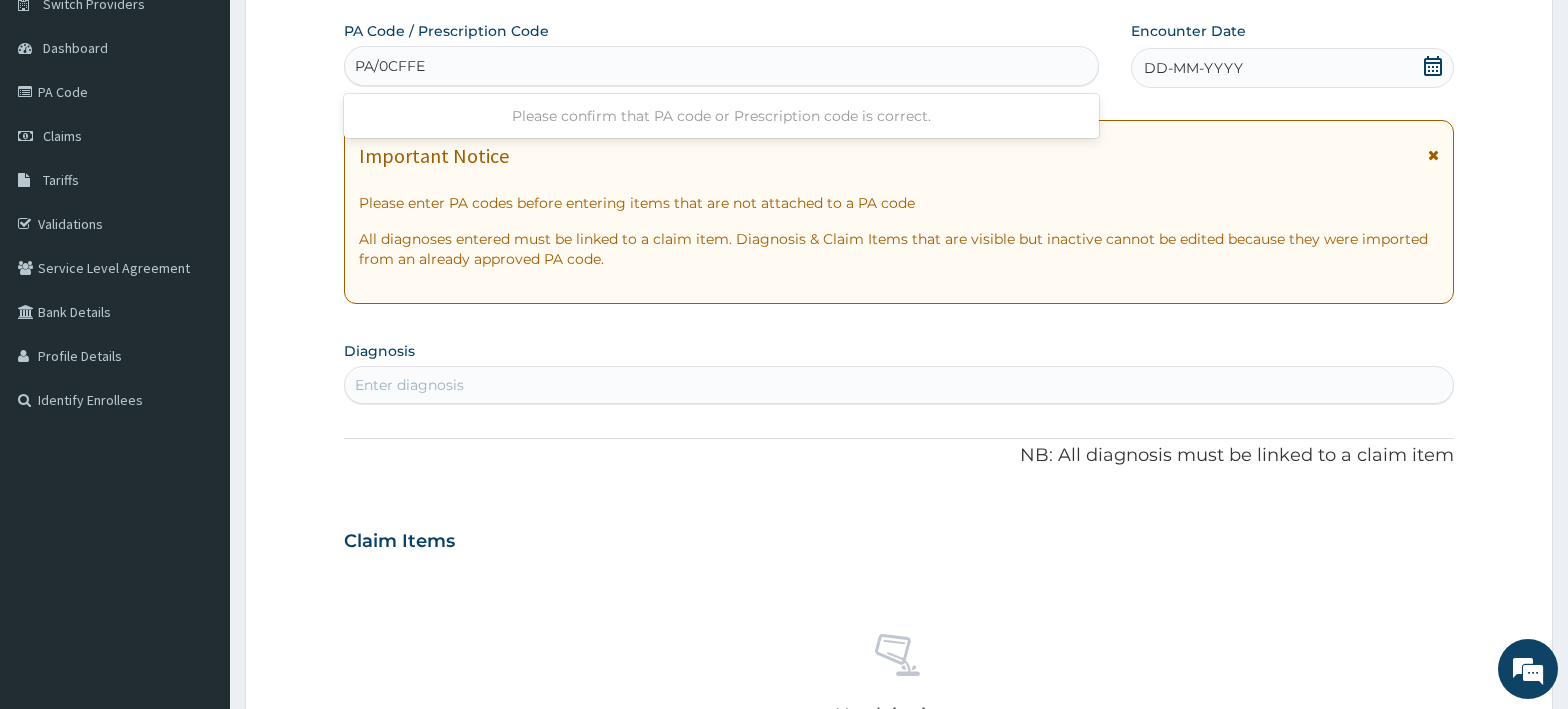 type on "PA/0CFFEB" 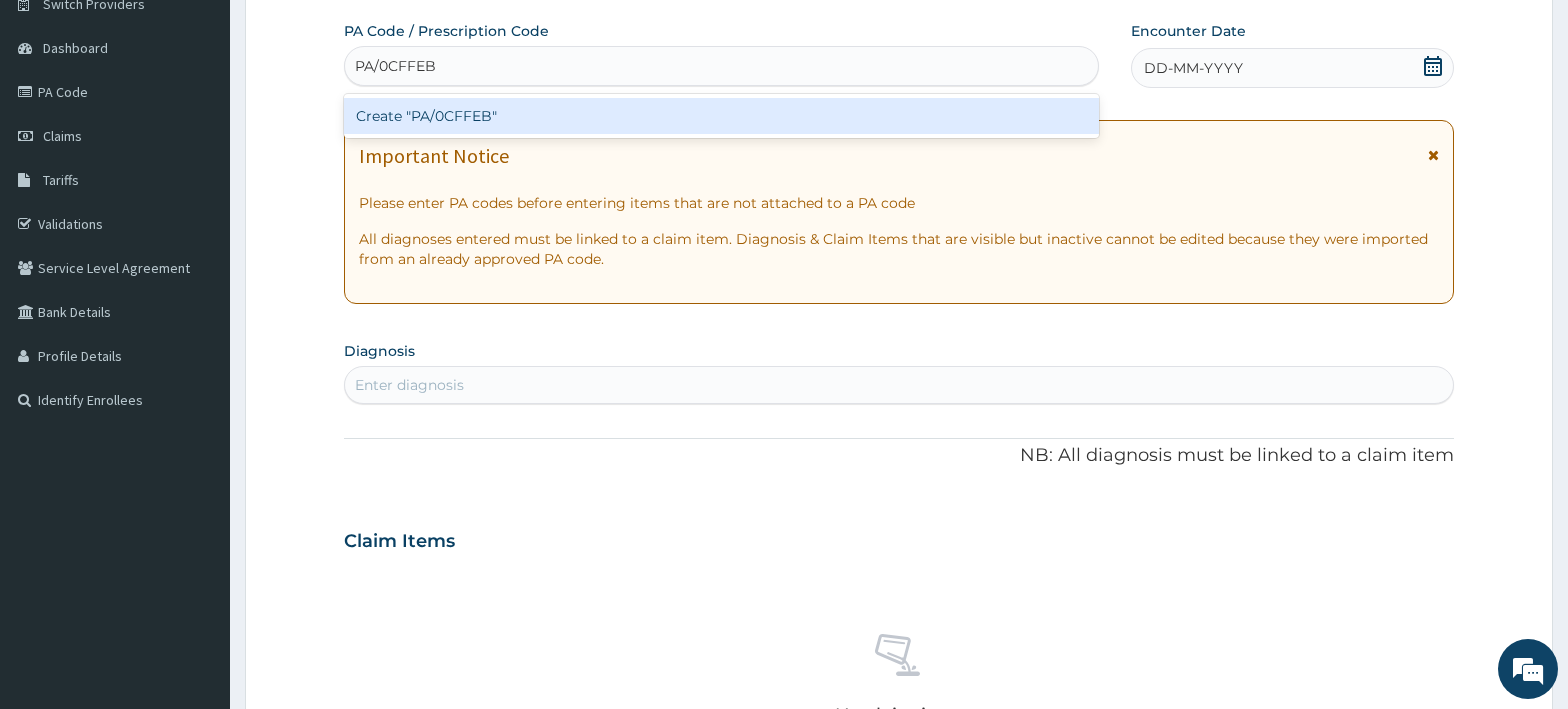 click on "Create "PA/0CFFEB"" at bounding box center [721, 116] 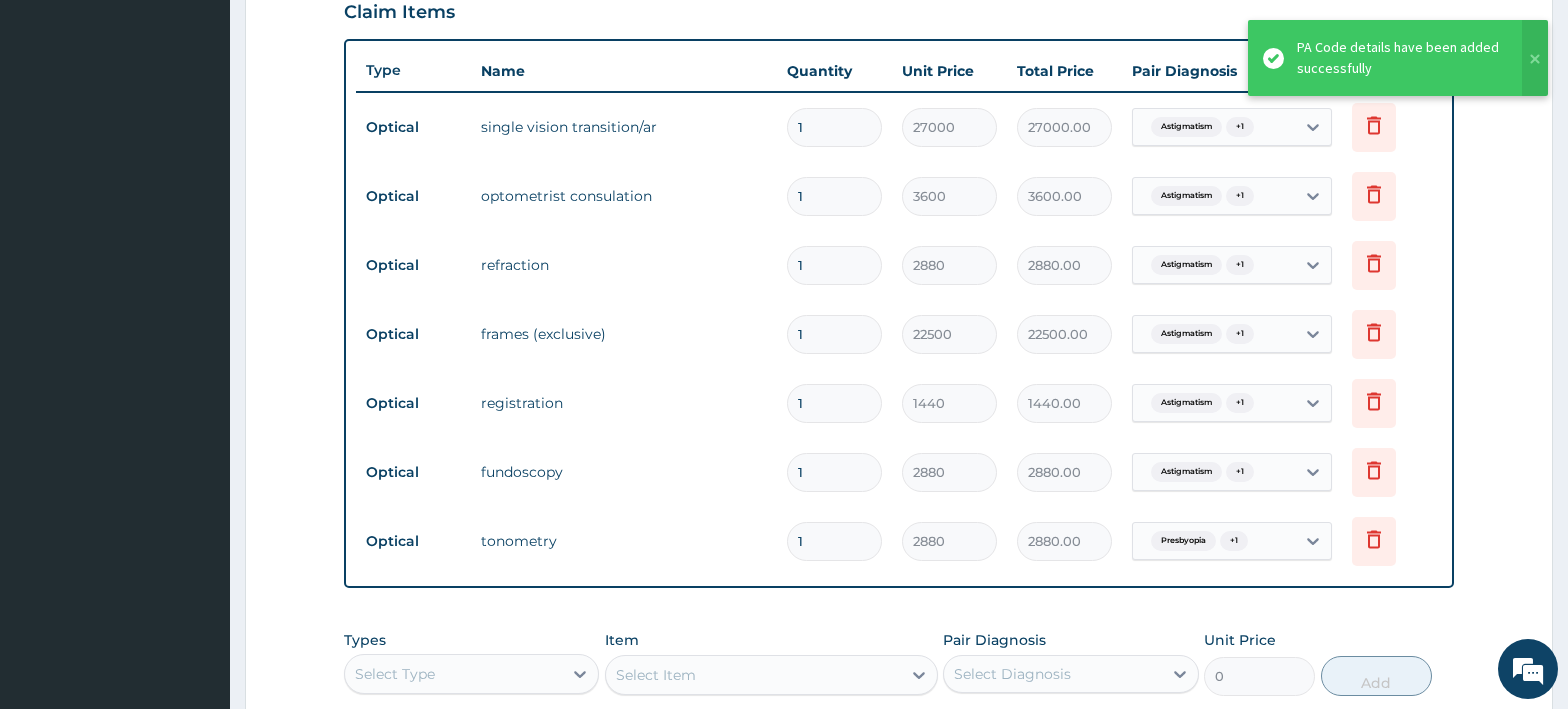 scroll, scrollTop: 692, scrollLeft: 0, axis: vertical 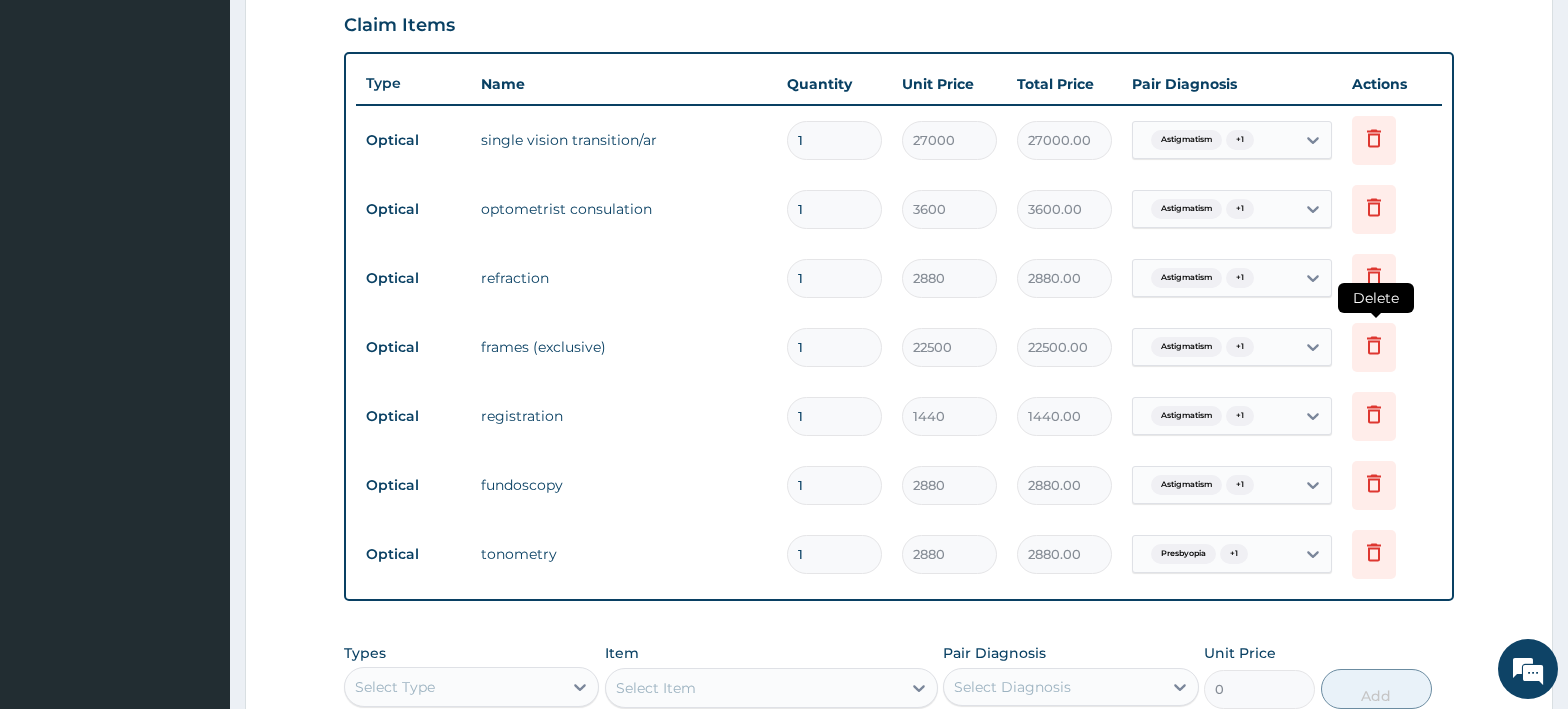 click 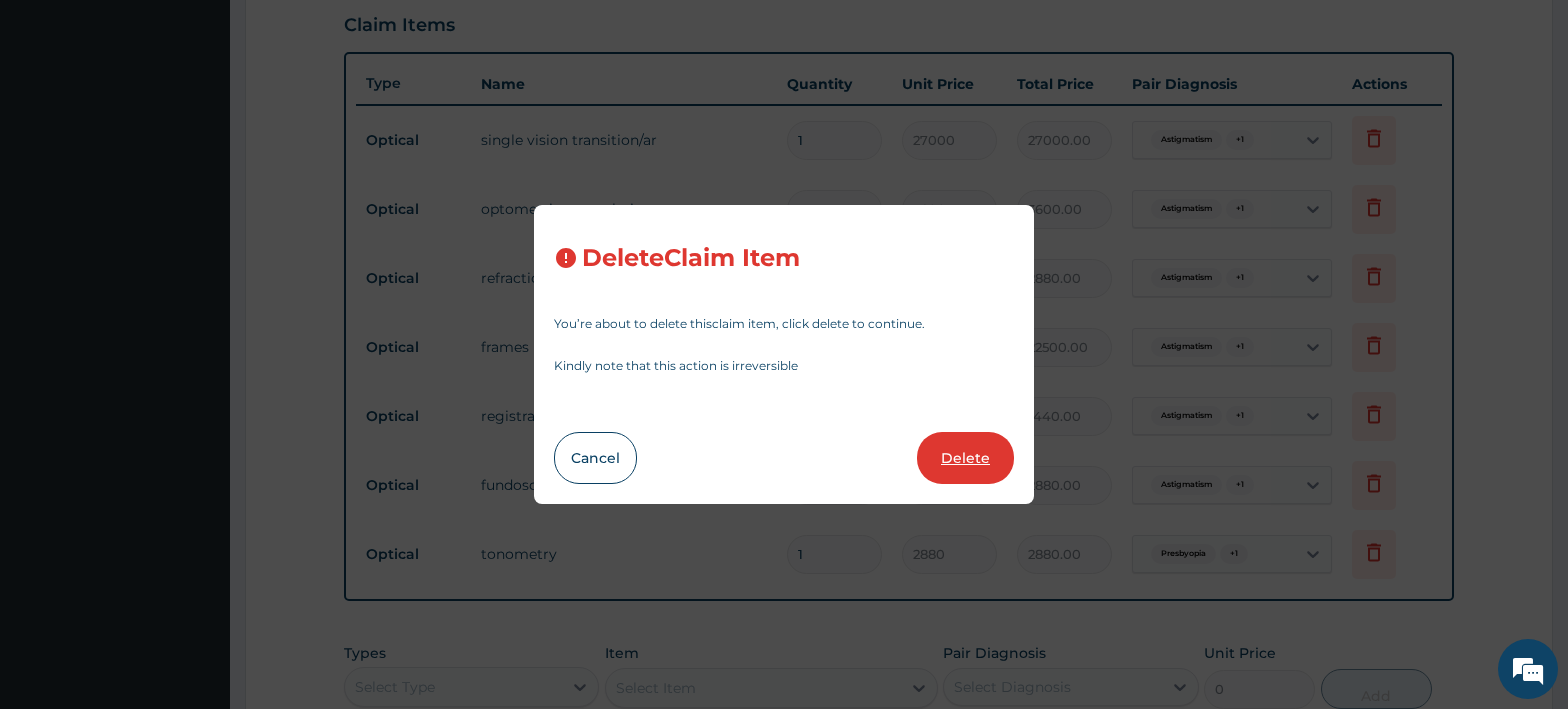 click on "Delete" at bounding box center [965, 458] 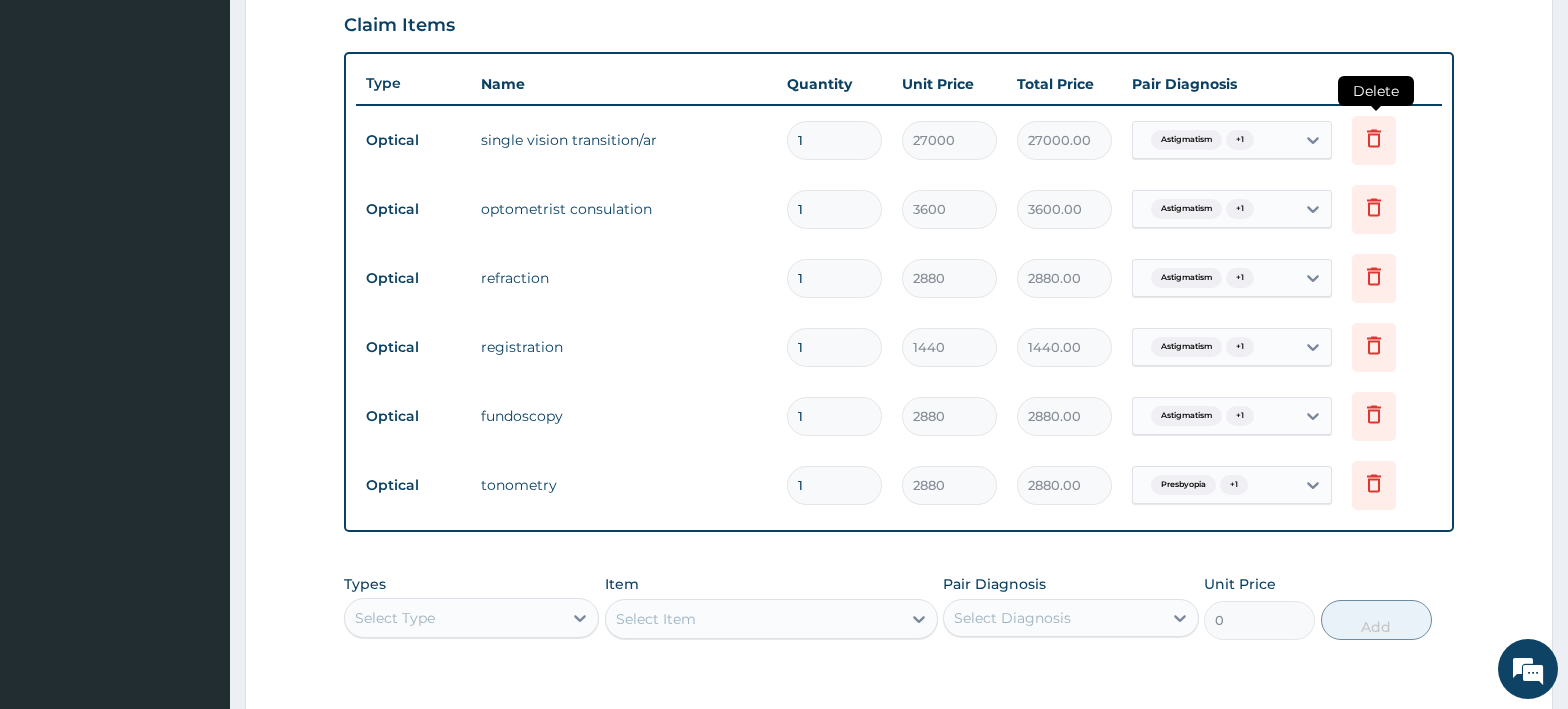 click 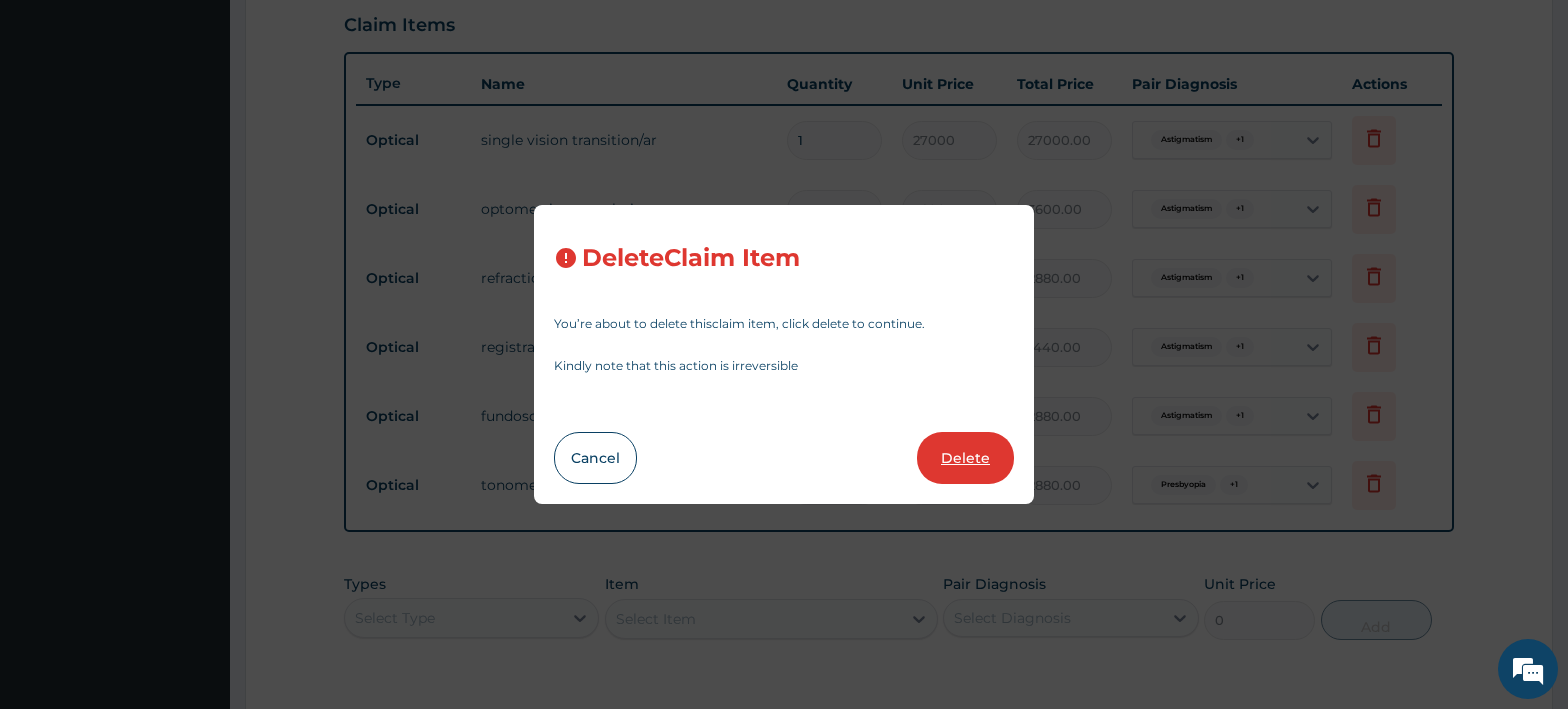 click on "Delete" at bounding box center (965, 458) 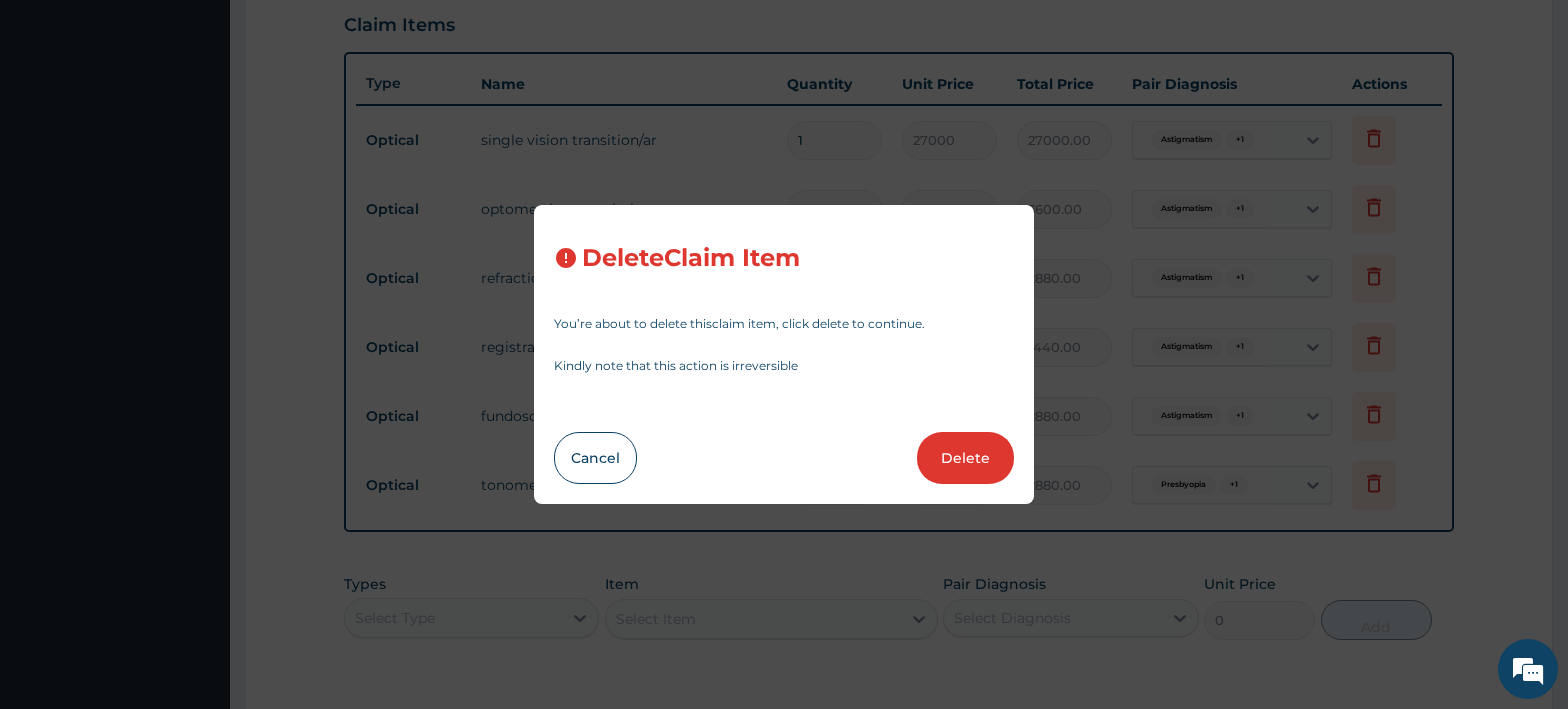 type on "3600" 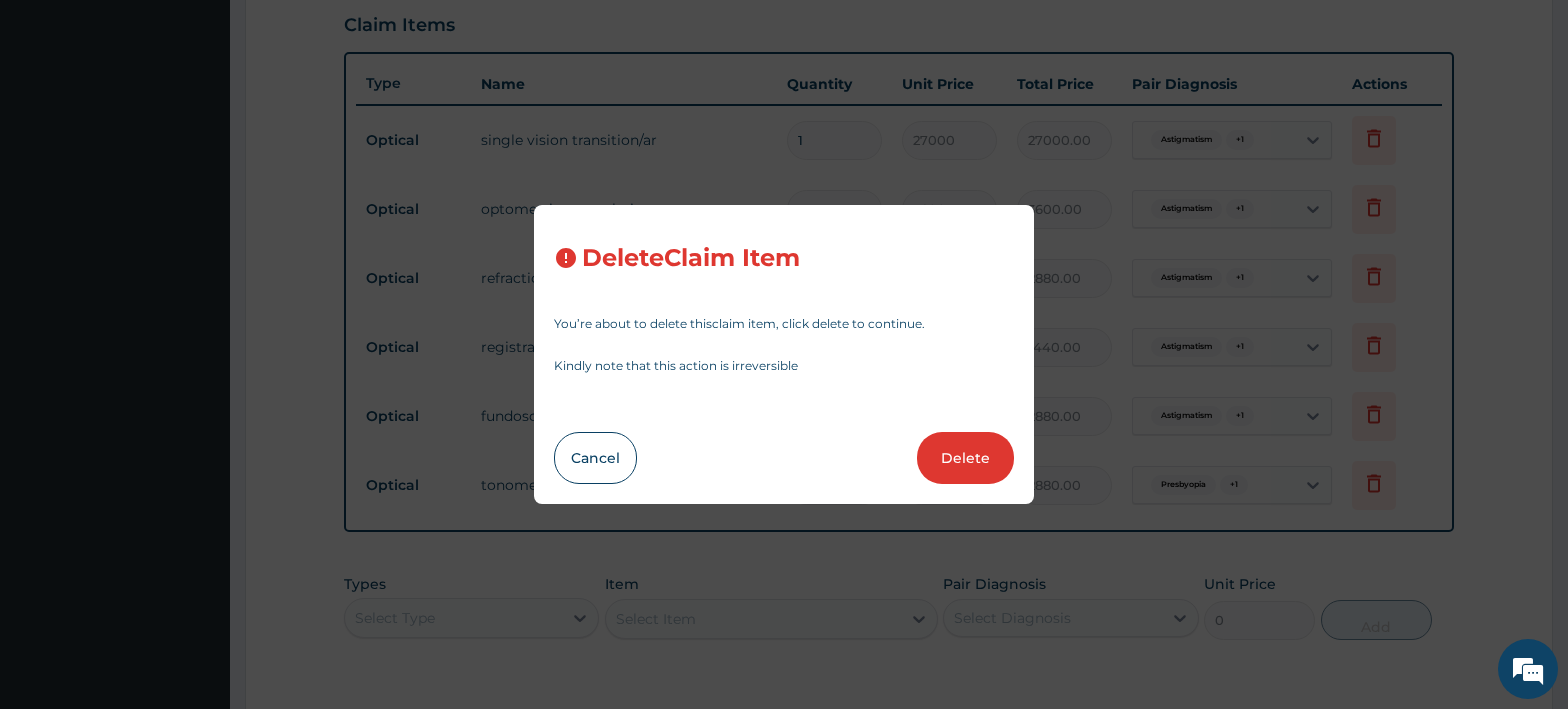 type on "3600.00" 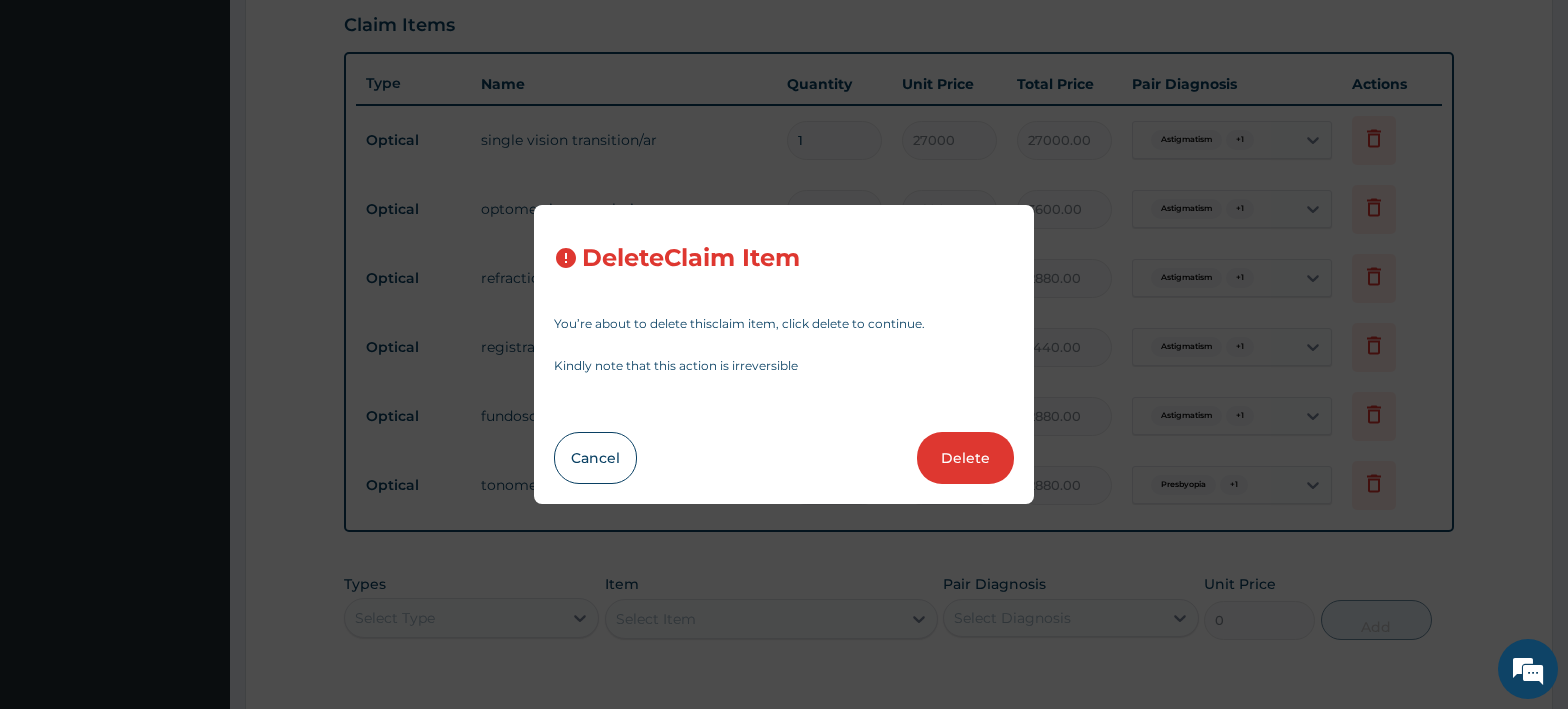 type on "2880" 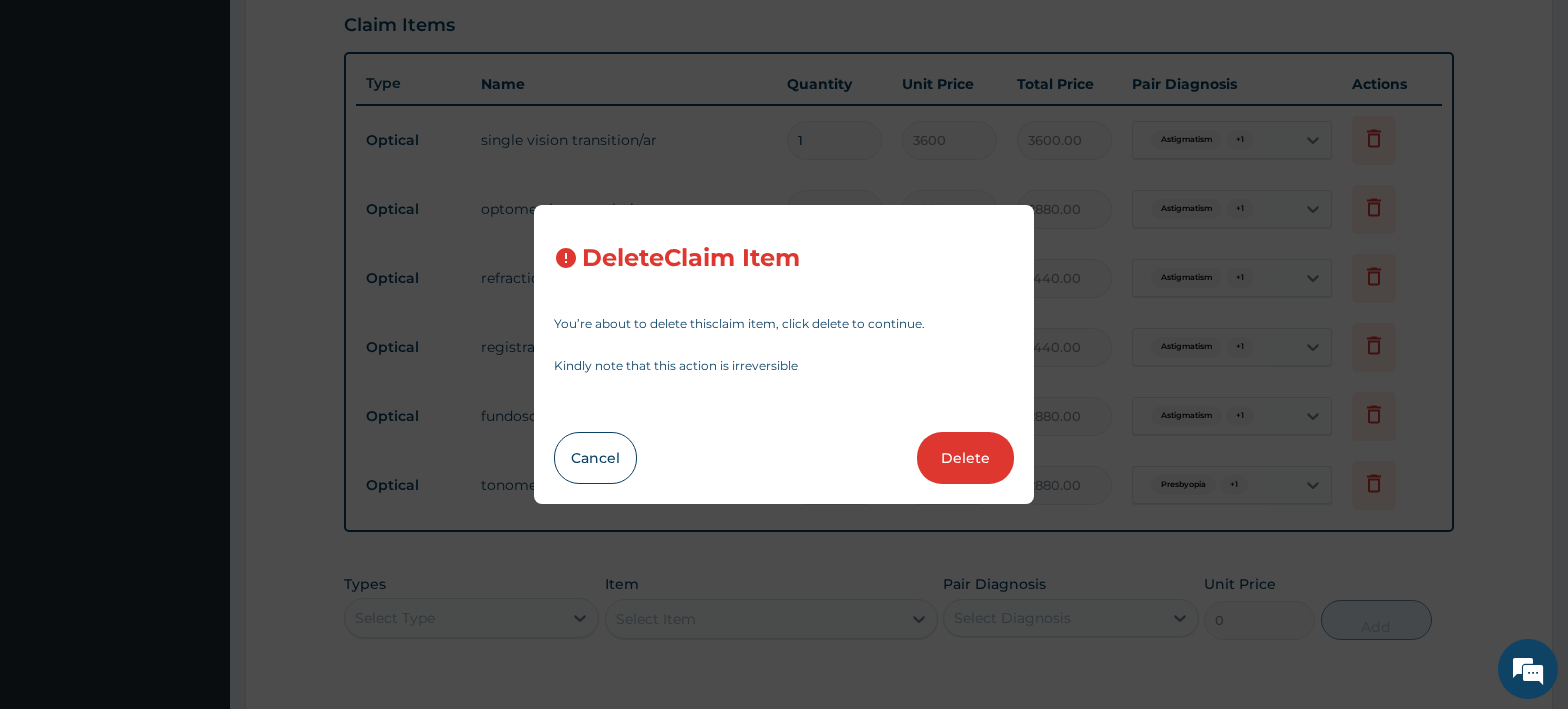 type on "2880.00" 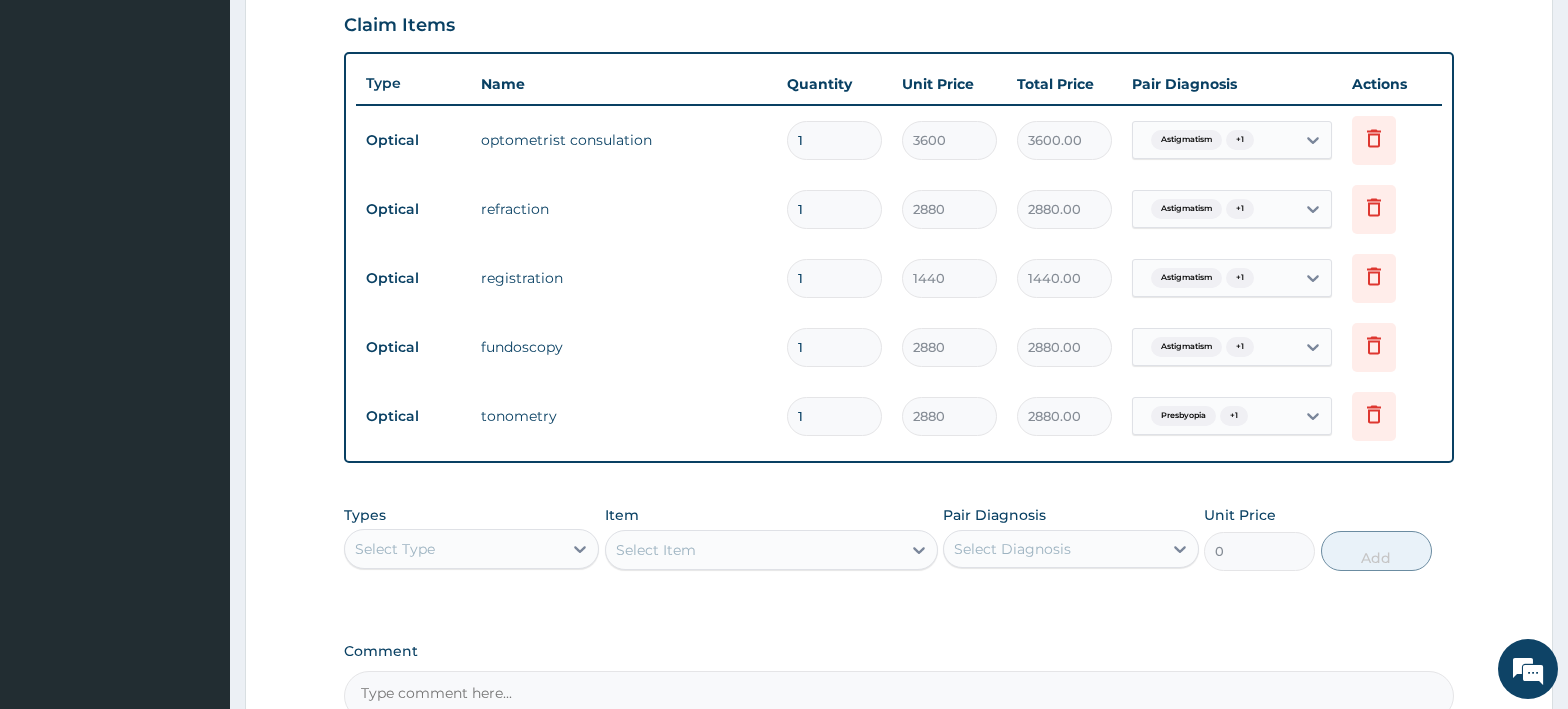 scroll, scrollTop: 914, scrollLeft: 0, axis: vertical 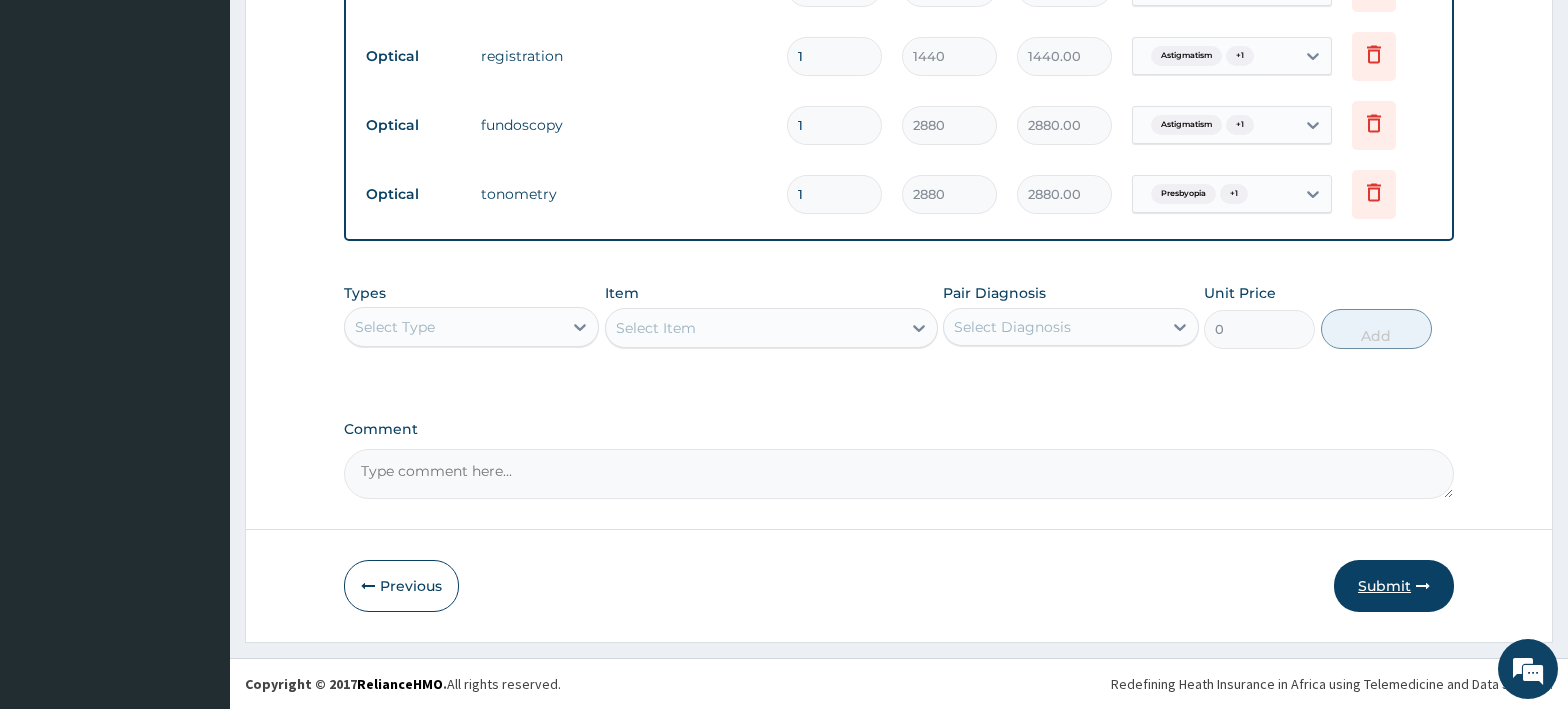 click on "Submit" at bounding box center [1394, 586] 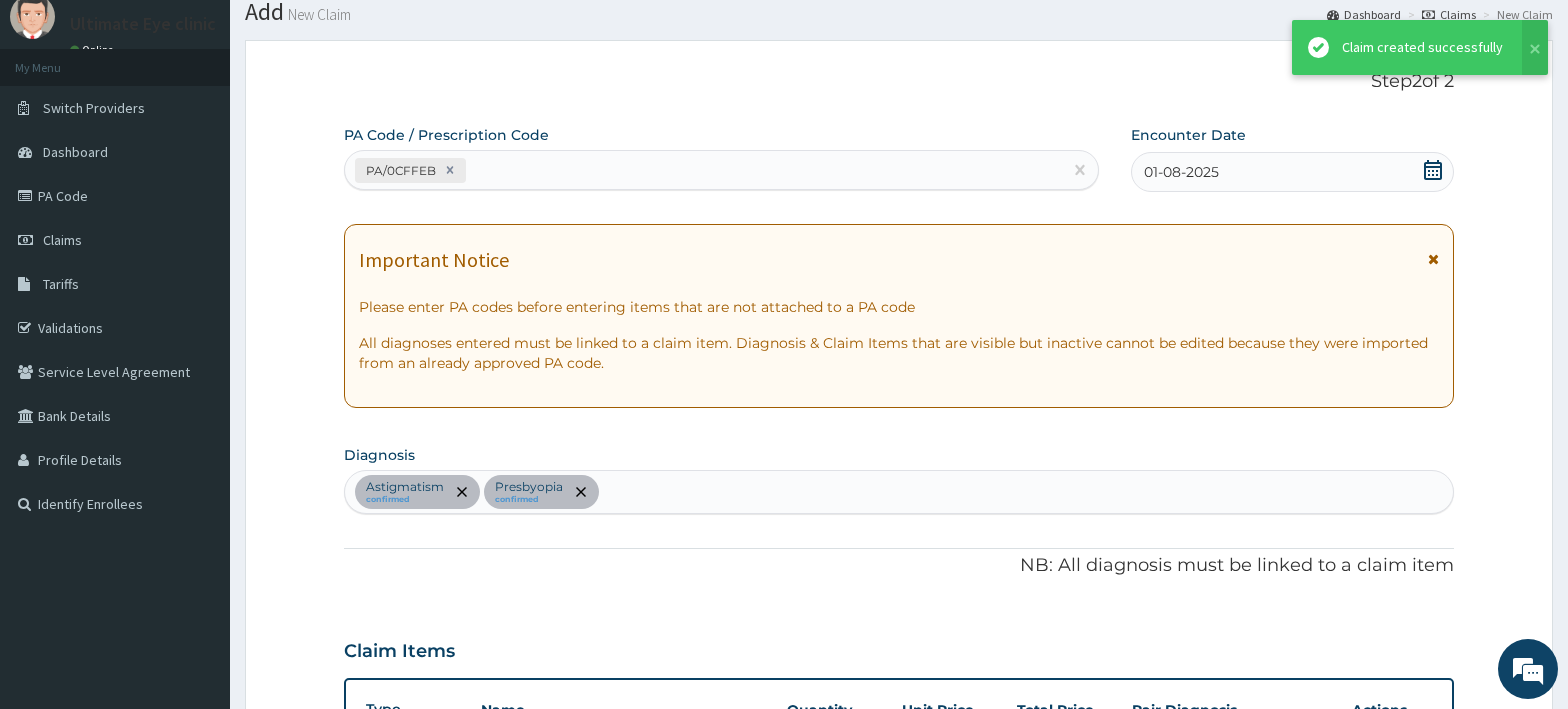 scroll, scrollTop: 914, scrollLeft: 0, axis: vertical 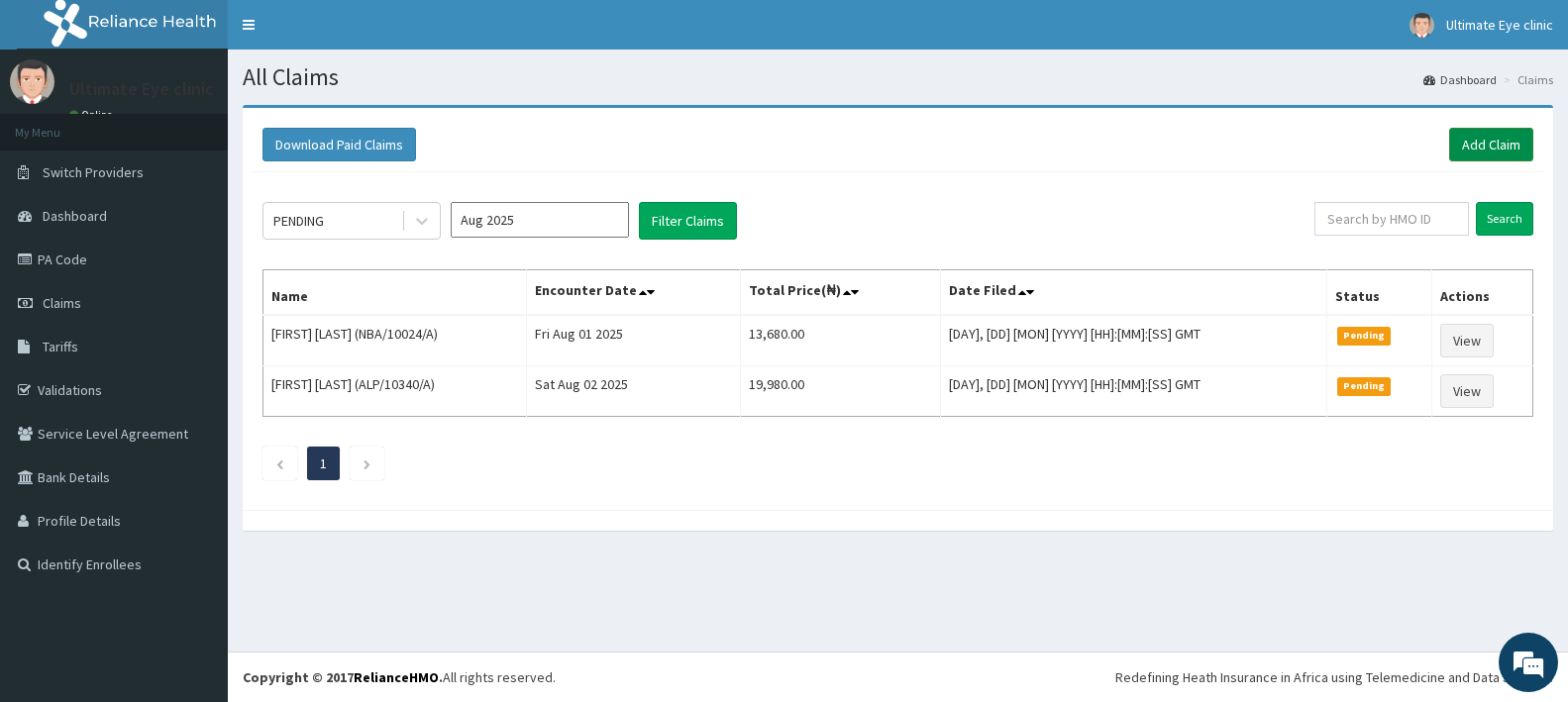 click on "Add Claim" at bounding box center (1491, 145) 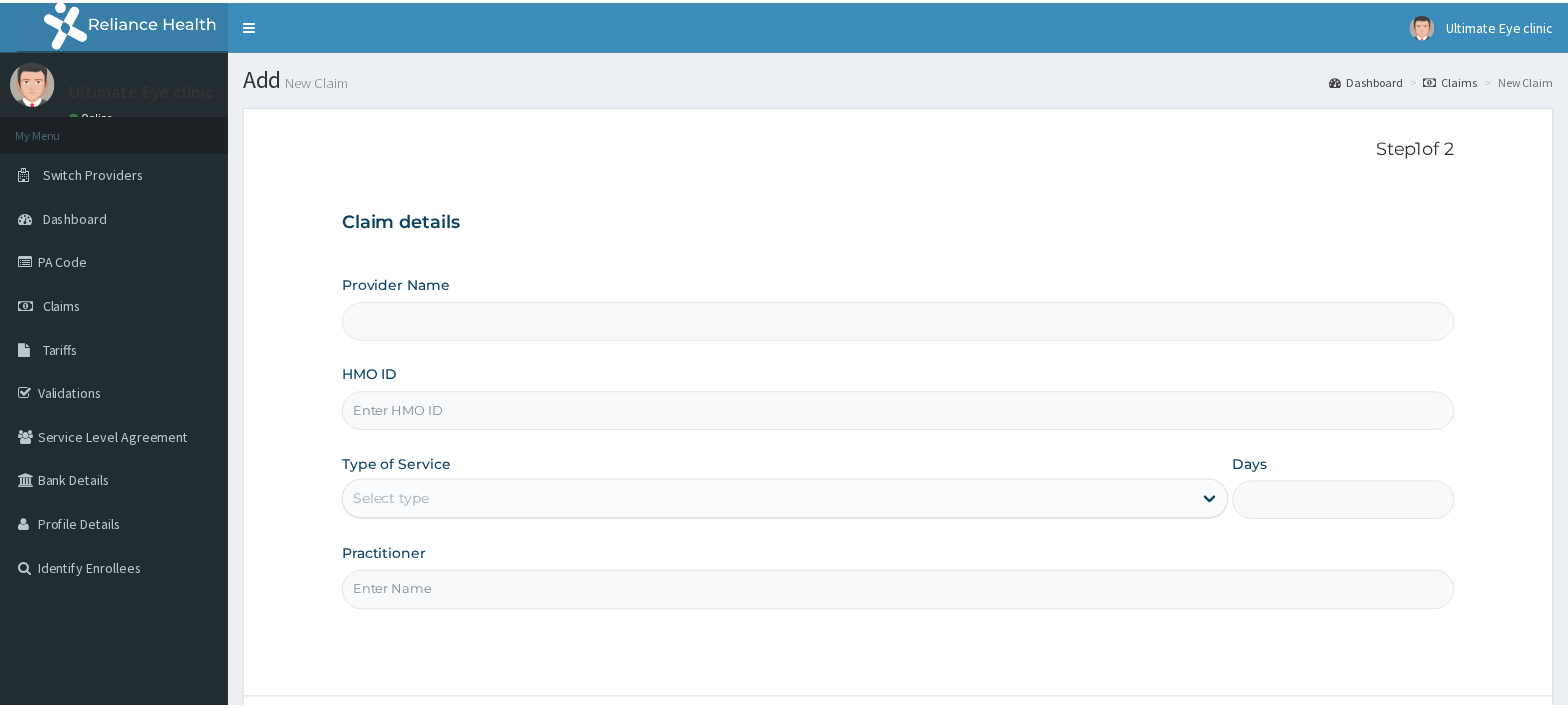 scroll, scrollTop: 0, scrollLeft: 0, axis: both 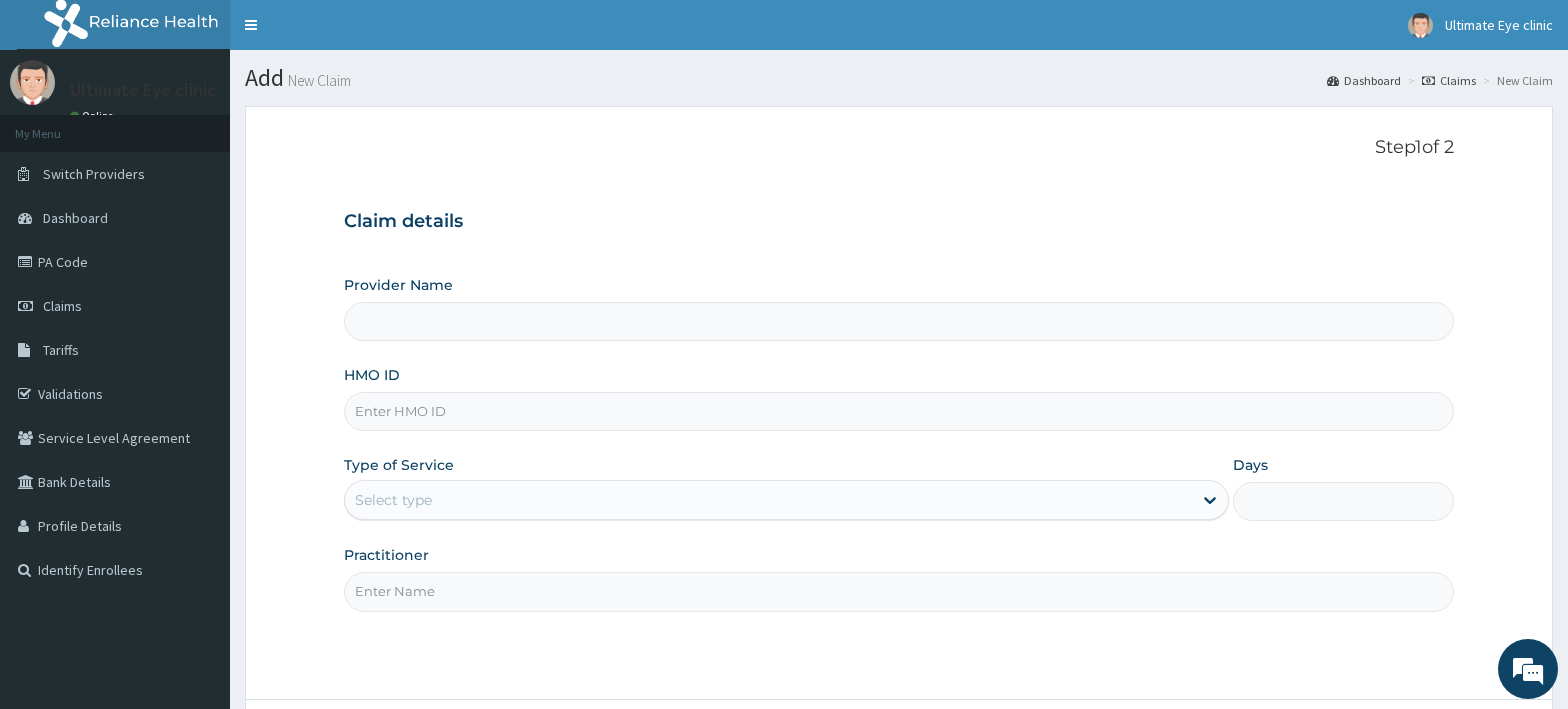type on "Ultimate Eye Clinic - Ikeja" 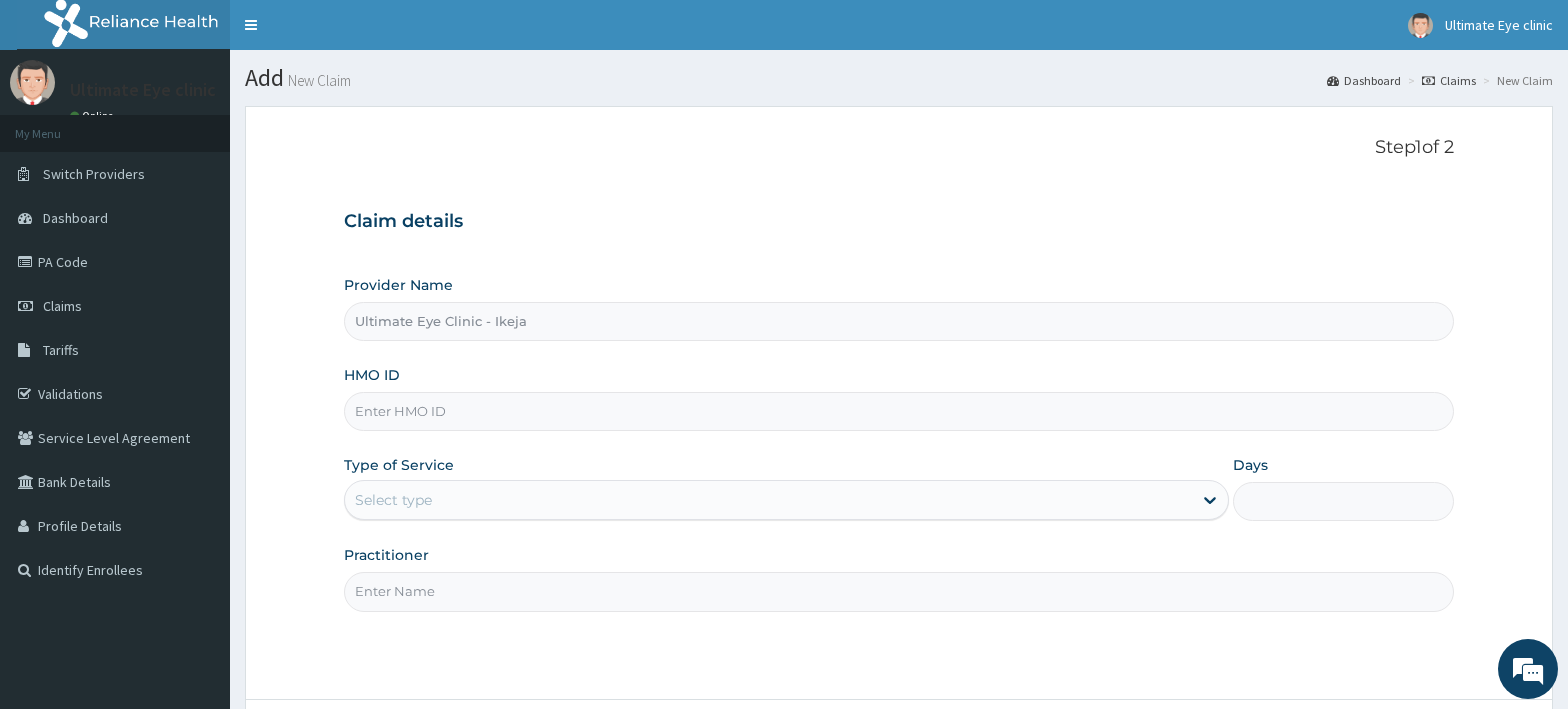 scroll, scrollTop: 0, scrollLeft: 0, axis: both 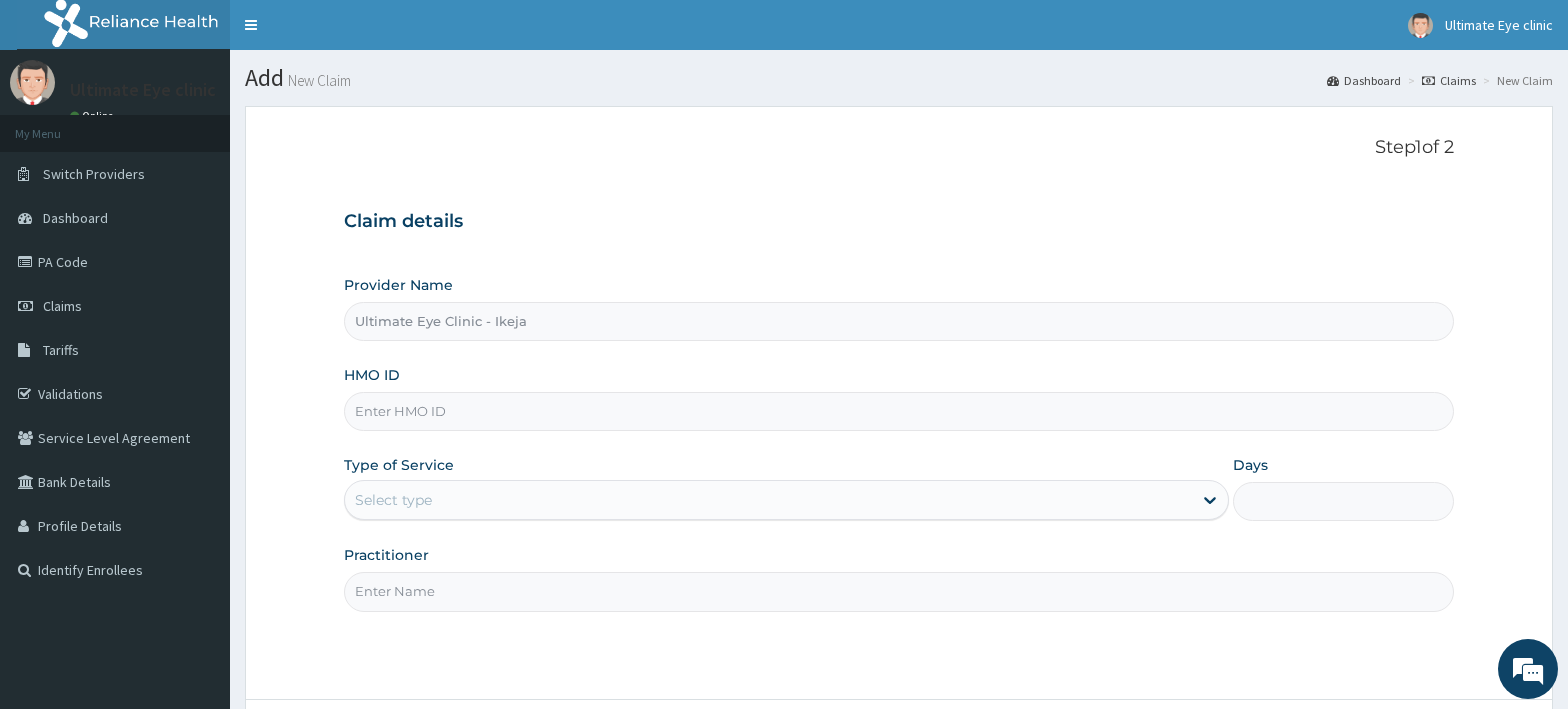click on "HMO ID" at bounding box center (899, 411) 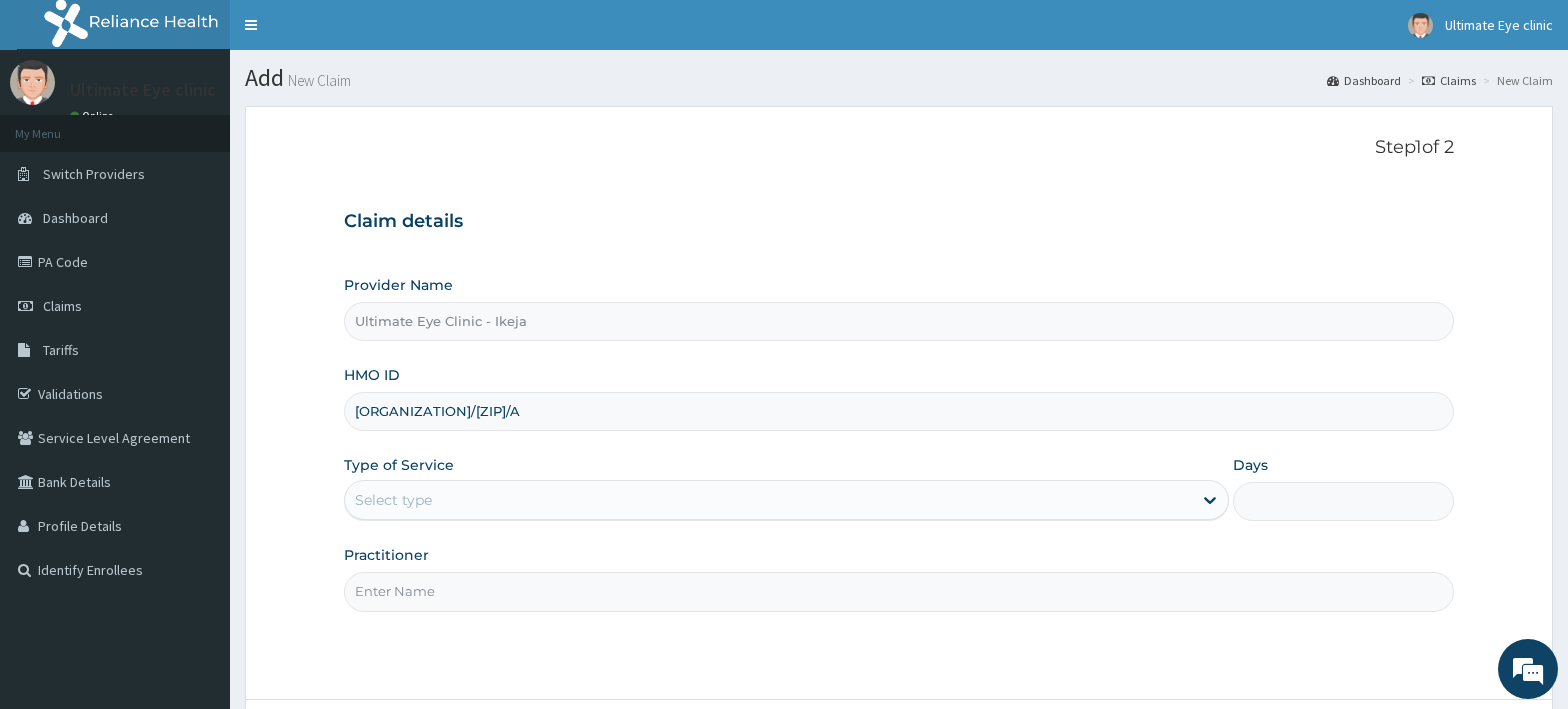 type on "NBA/10022/A" 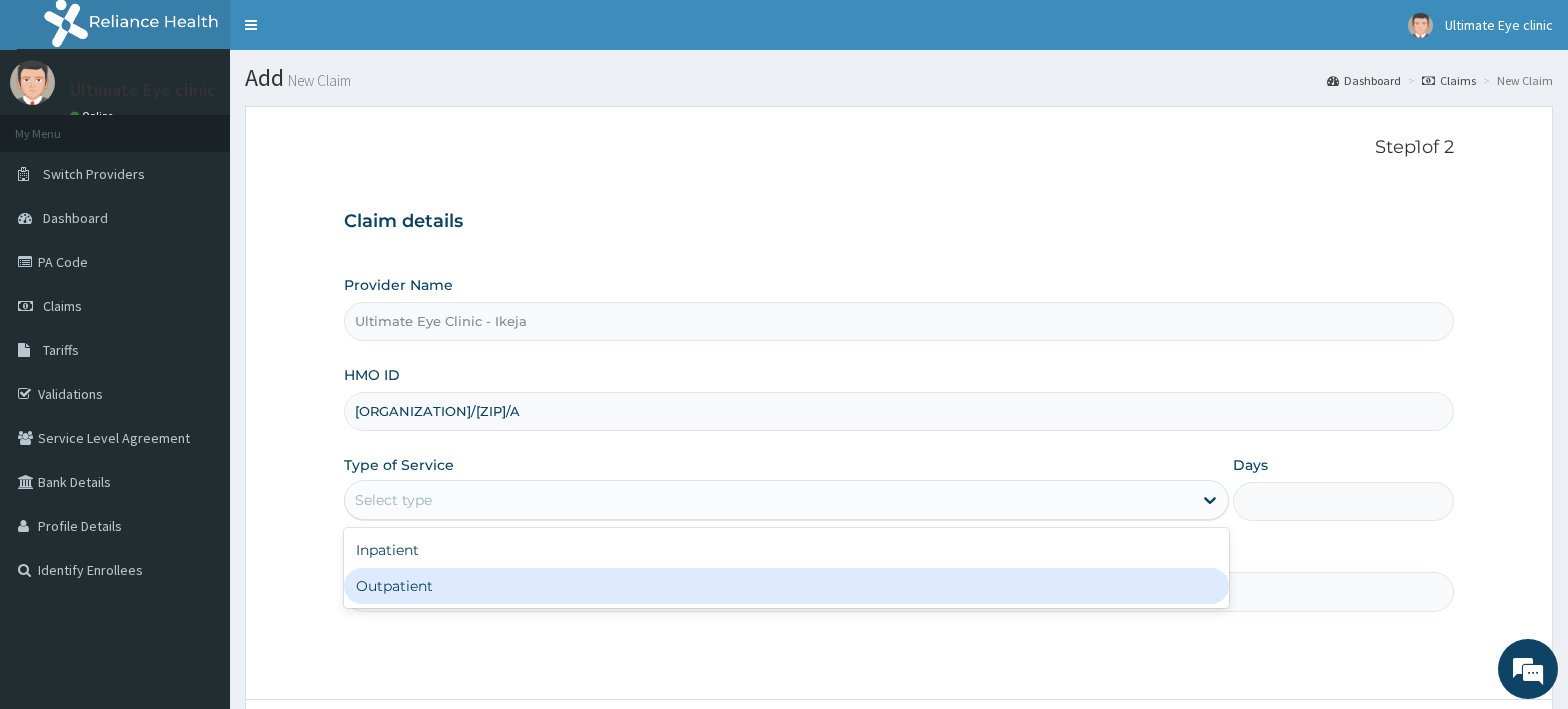 click on "Outpatient" at bounding box center [786, 586] 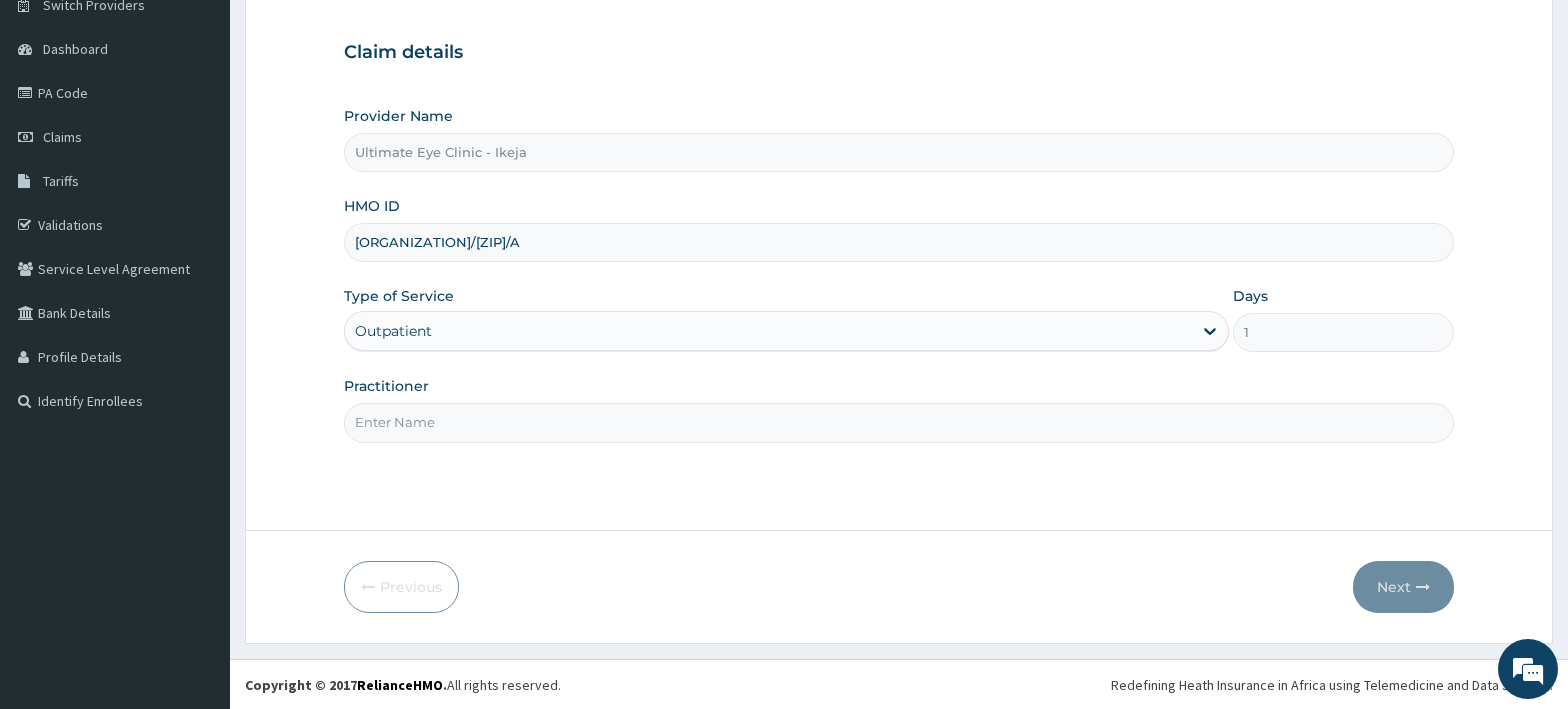 scroll, scrollTop: 170, scrollLeft: 0, axis: vertical 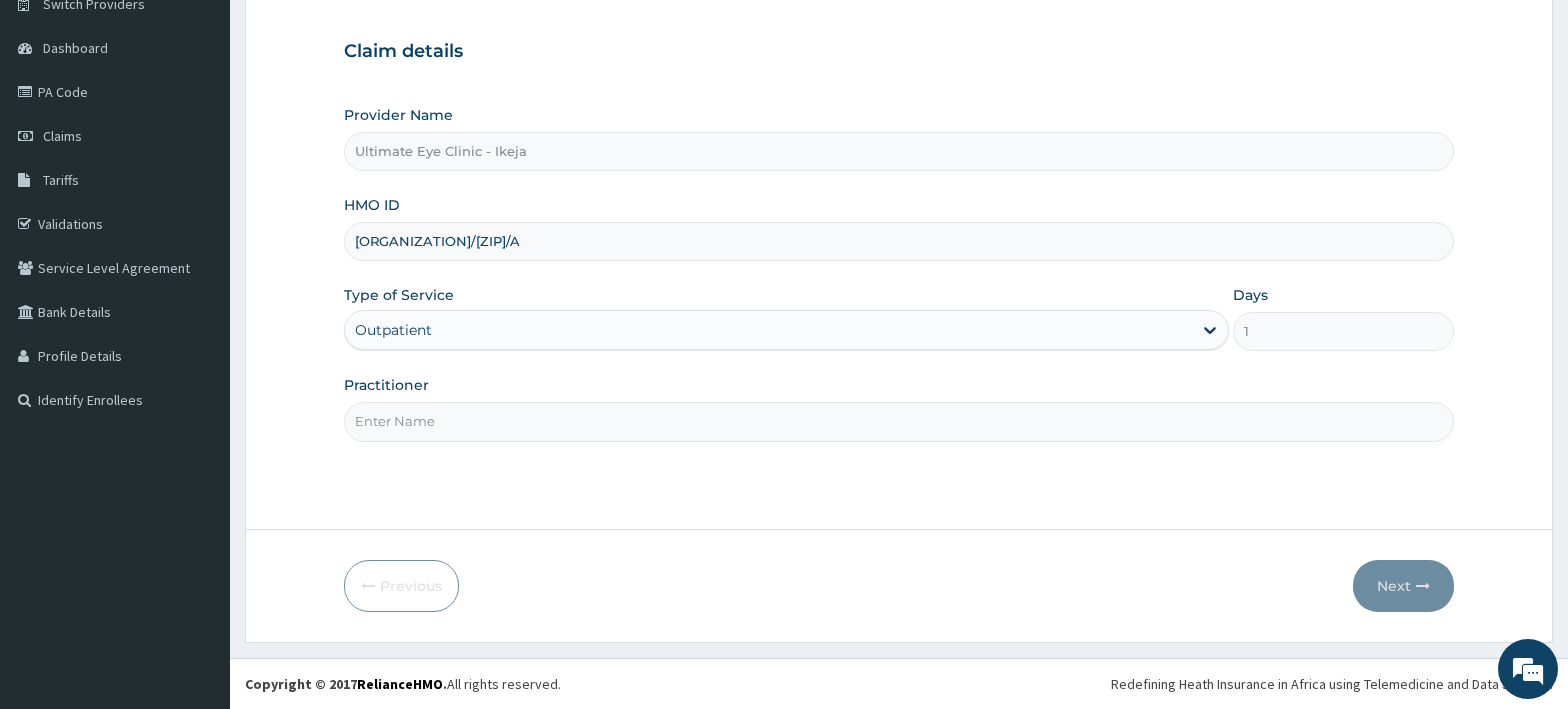 click on "Practitioner" at bounding box center (899, 421) 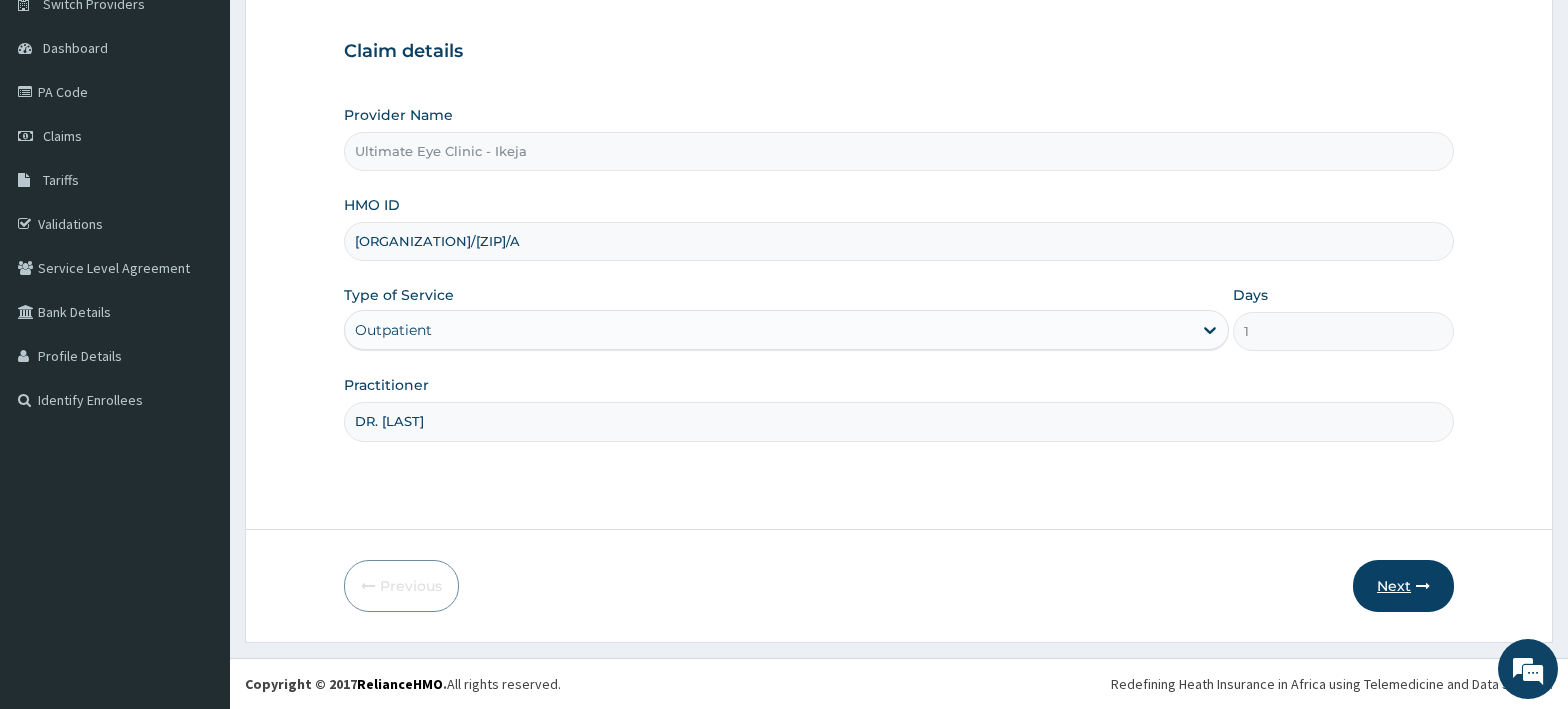 type on "DR. CYNTHIA" 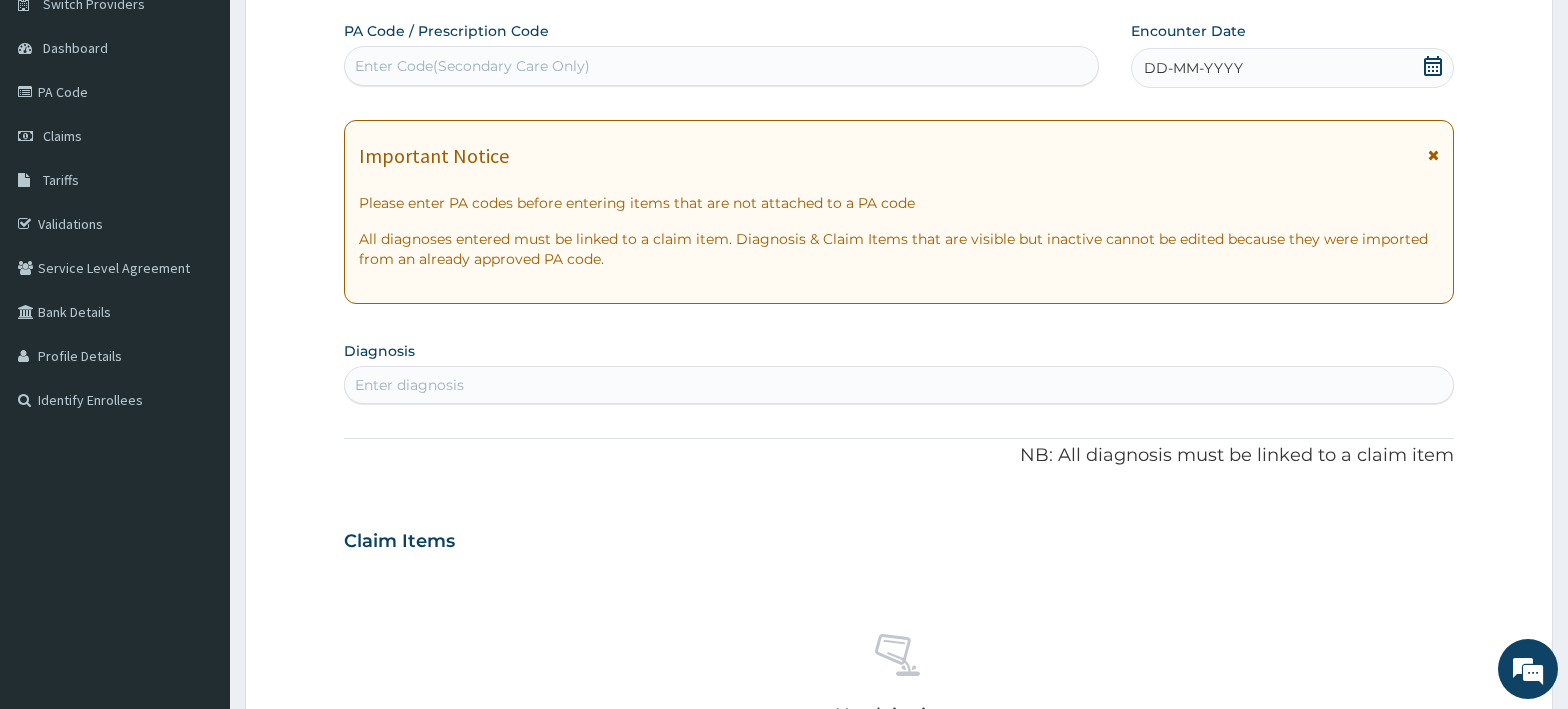 click on "Enter Code(Secondary Care Only)" at bounding box center [472, 66] 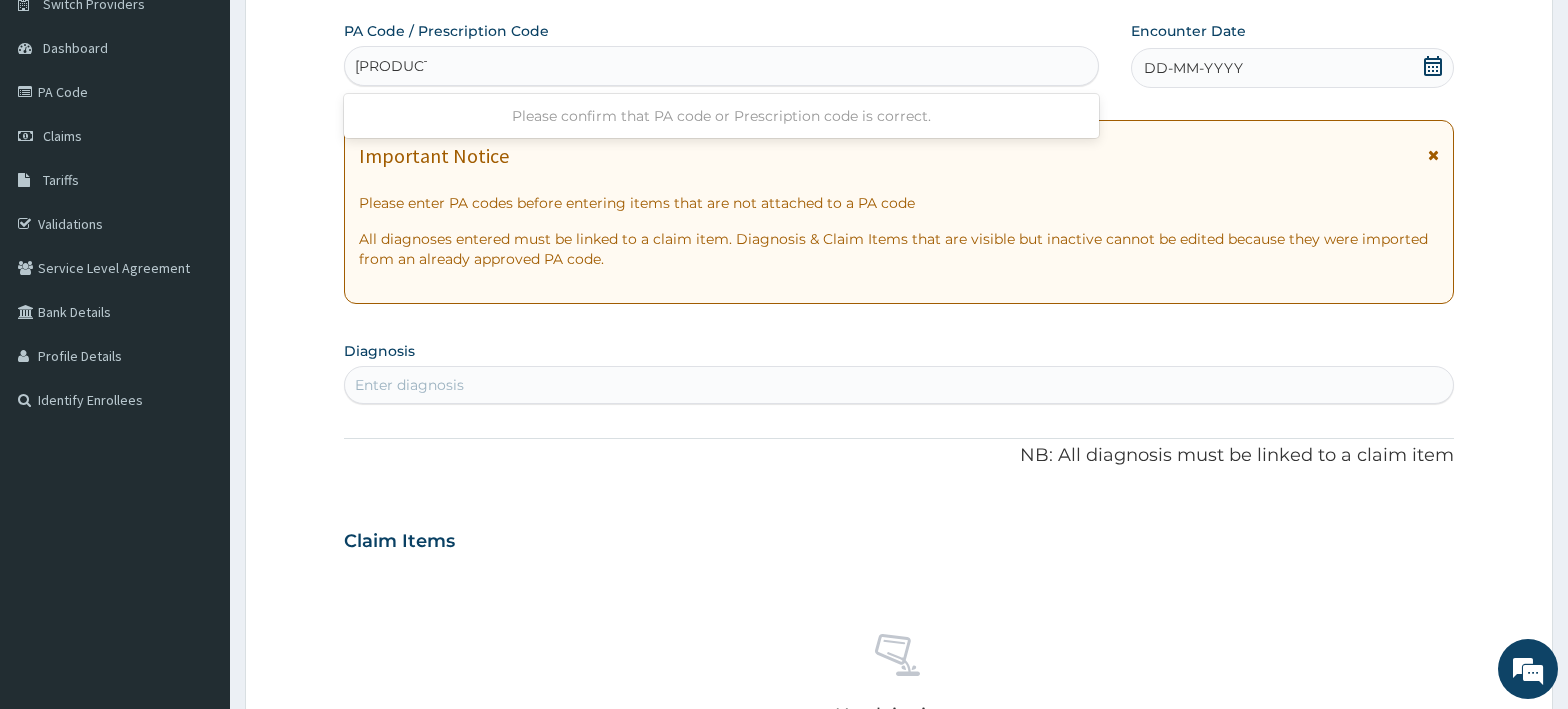 type on "PA/DE695C" 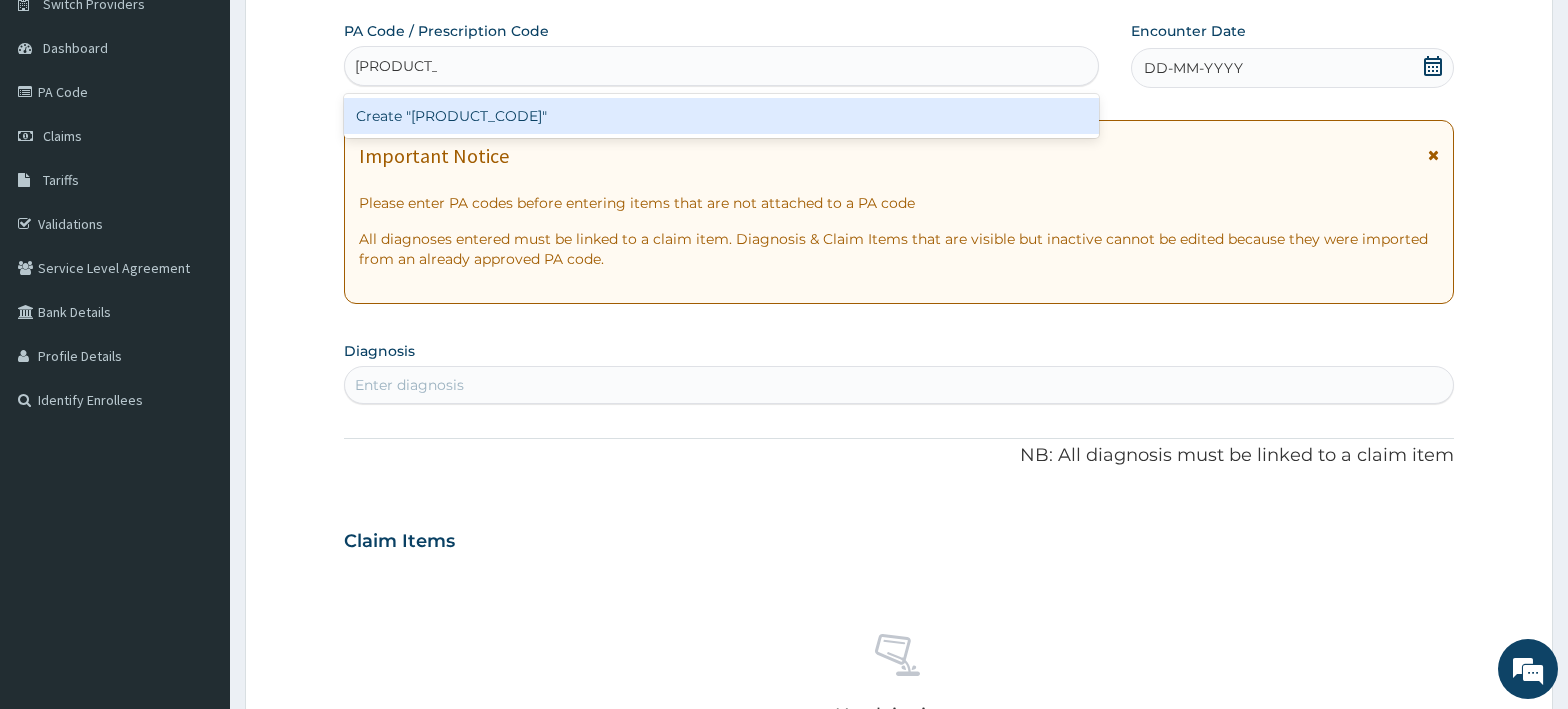 click on "Create "PA/DE695C"" at bounding box center [721, 116] 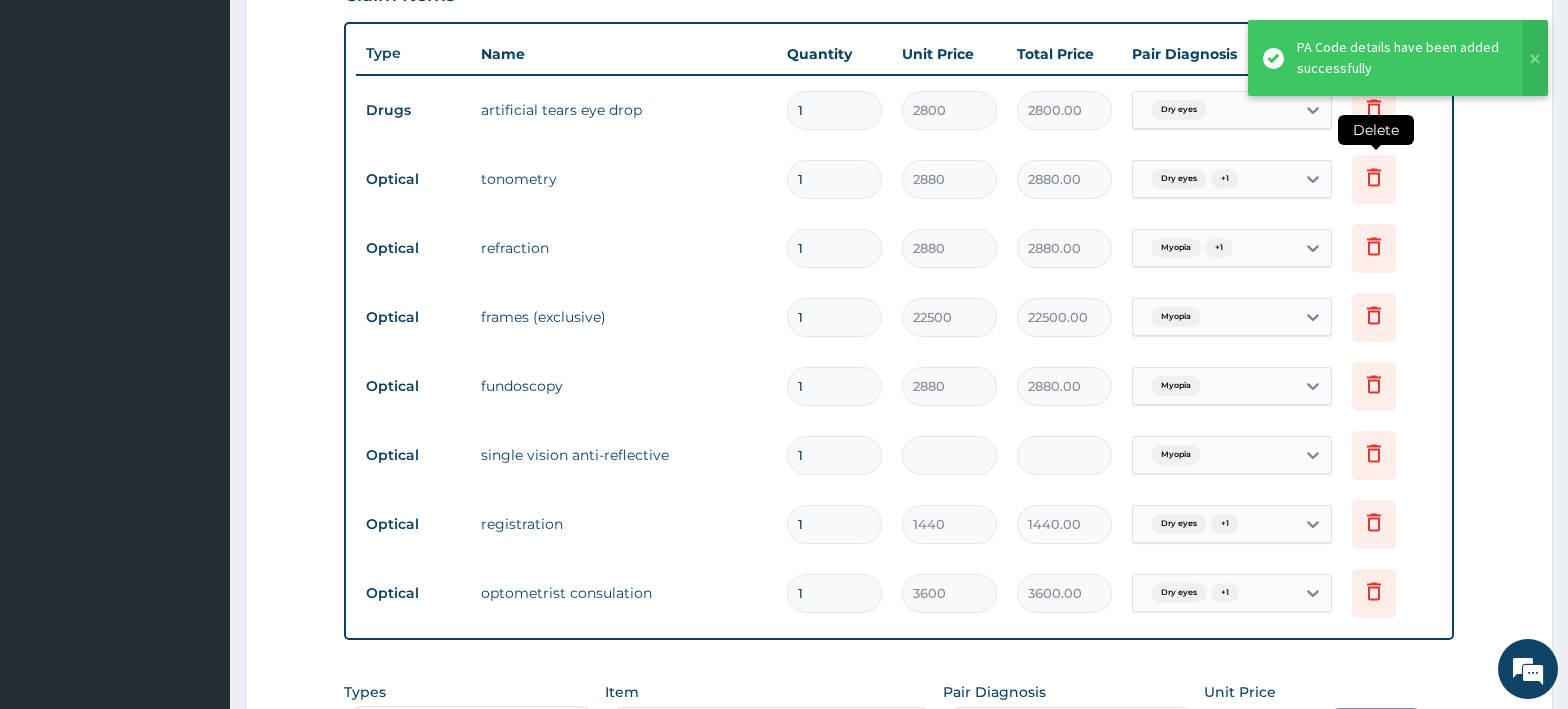 scroll, scrollTop: 661, scrollLeft: 0, axis: vertical 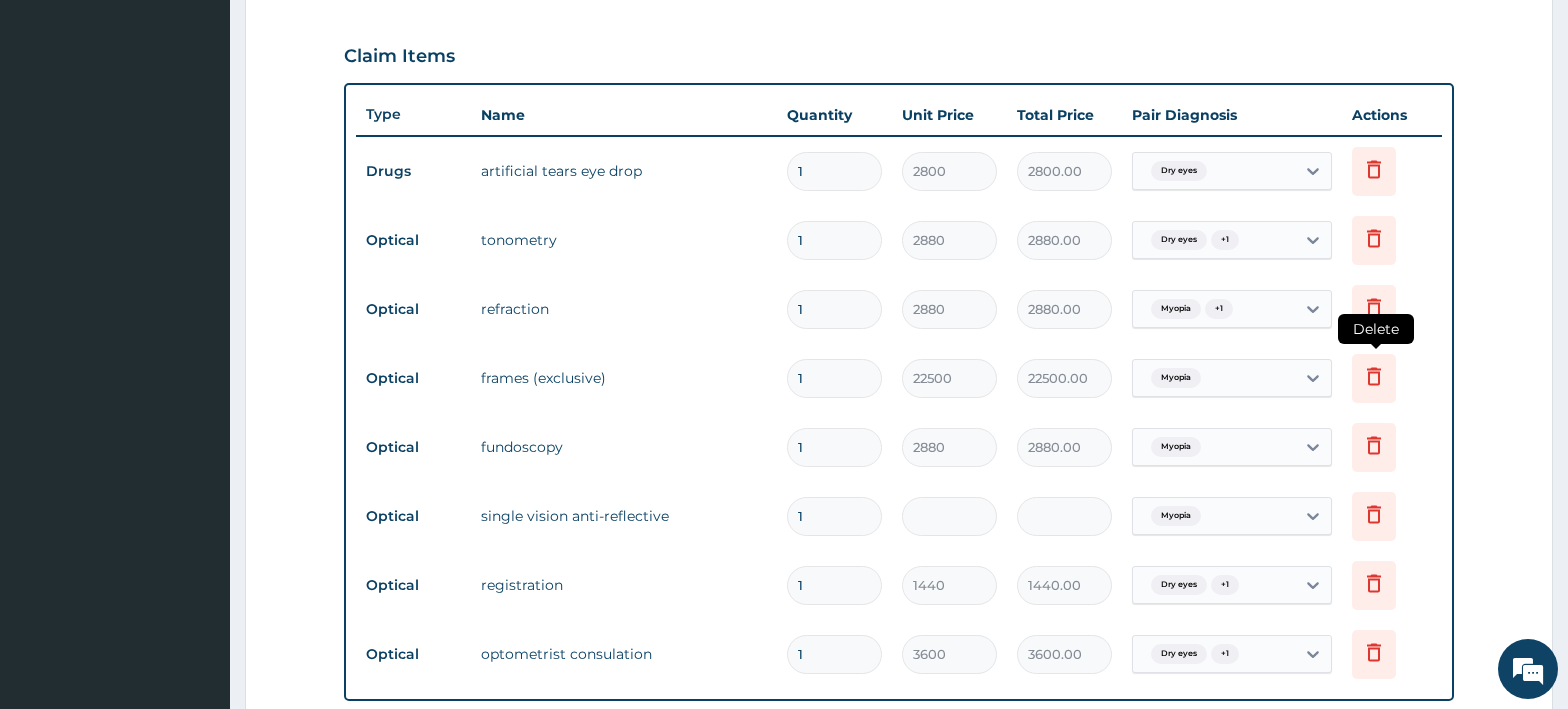 click 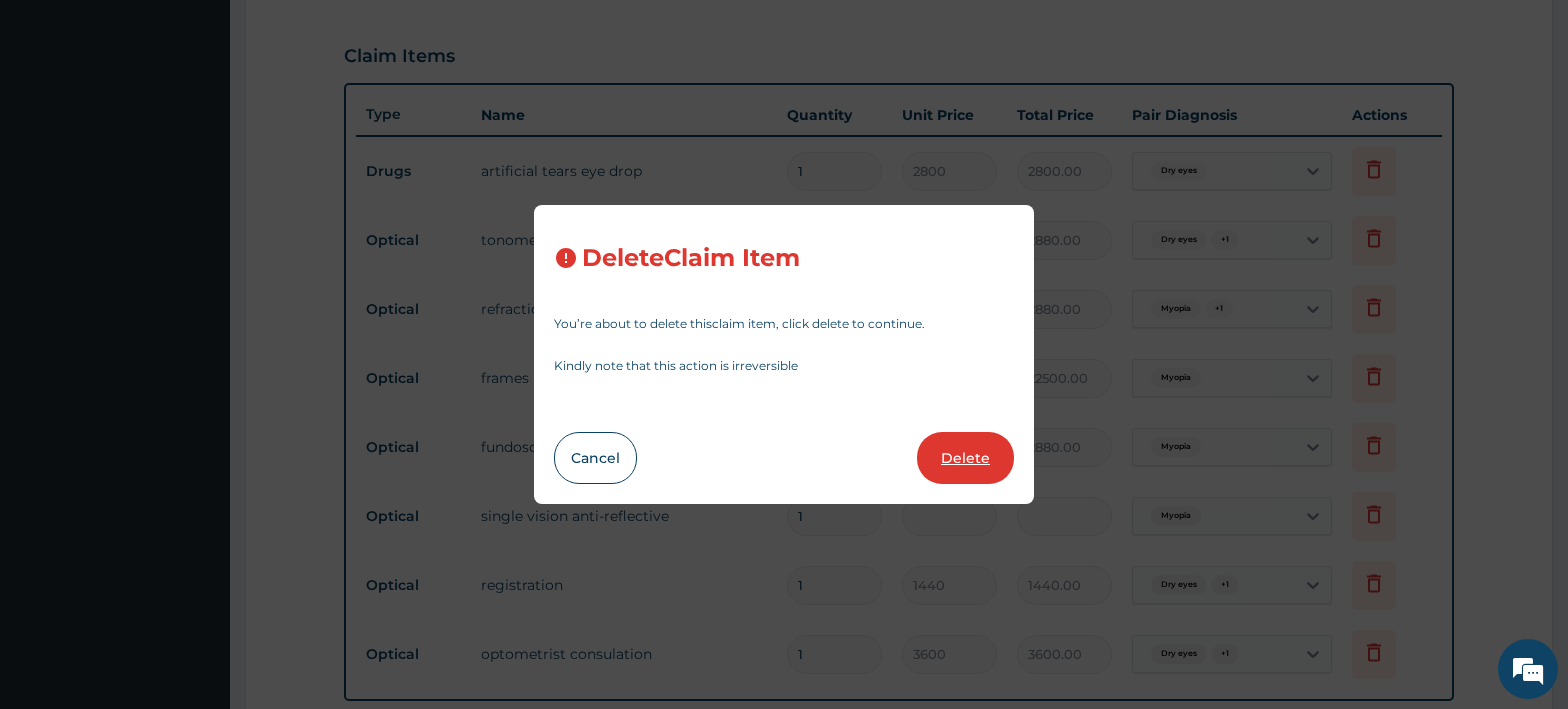 click on "Delete" at bounding box center (965, 458) 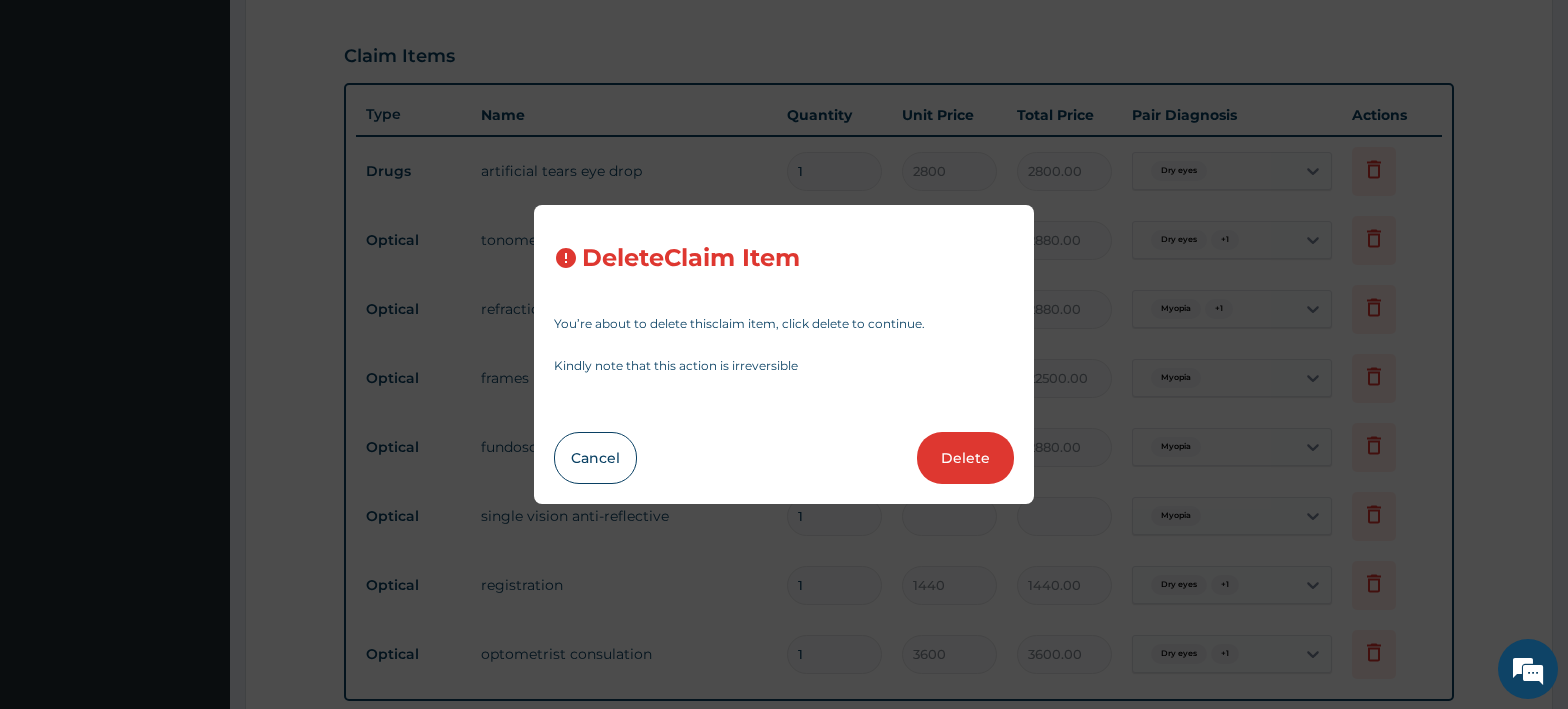 type on "2880" 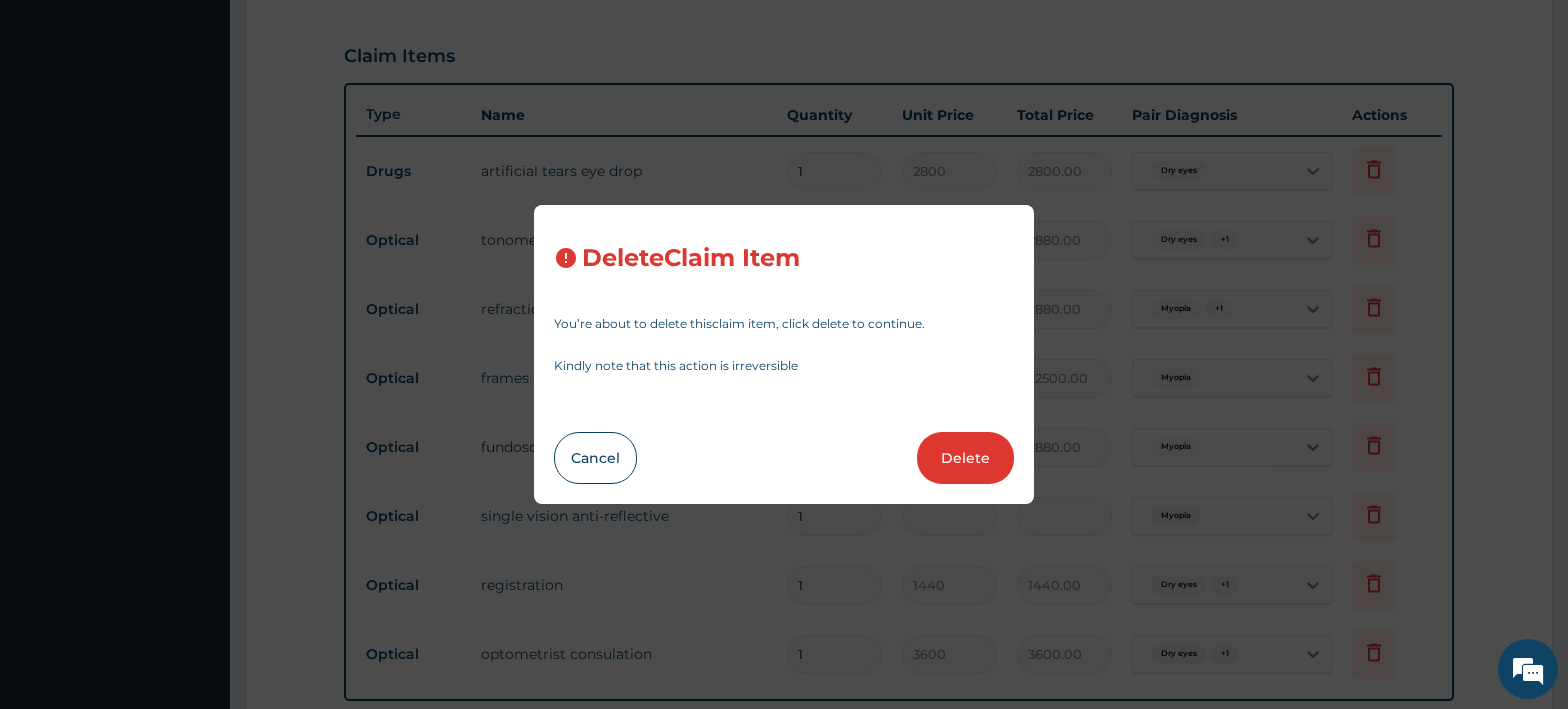 type on "2880.00" 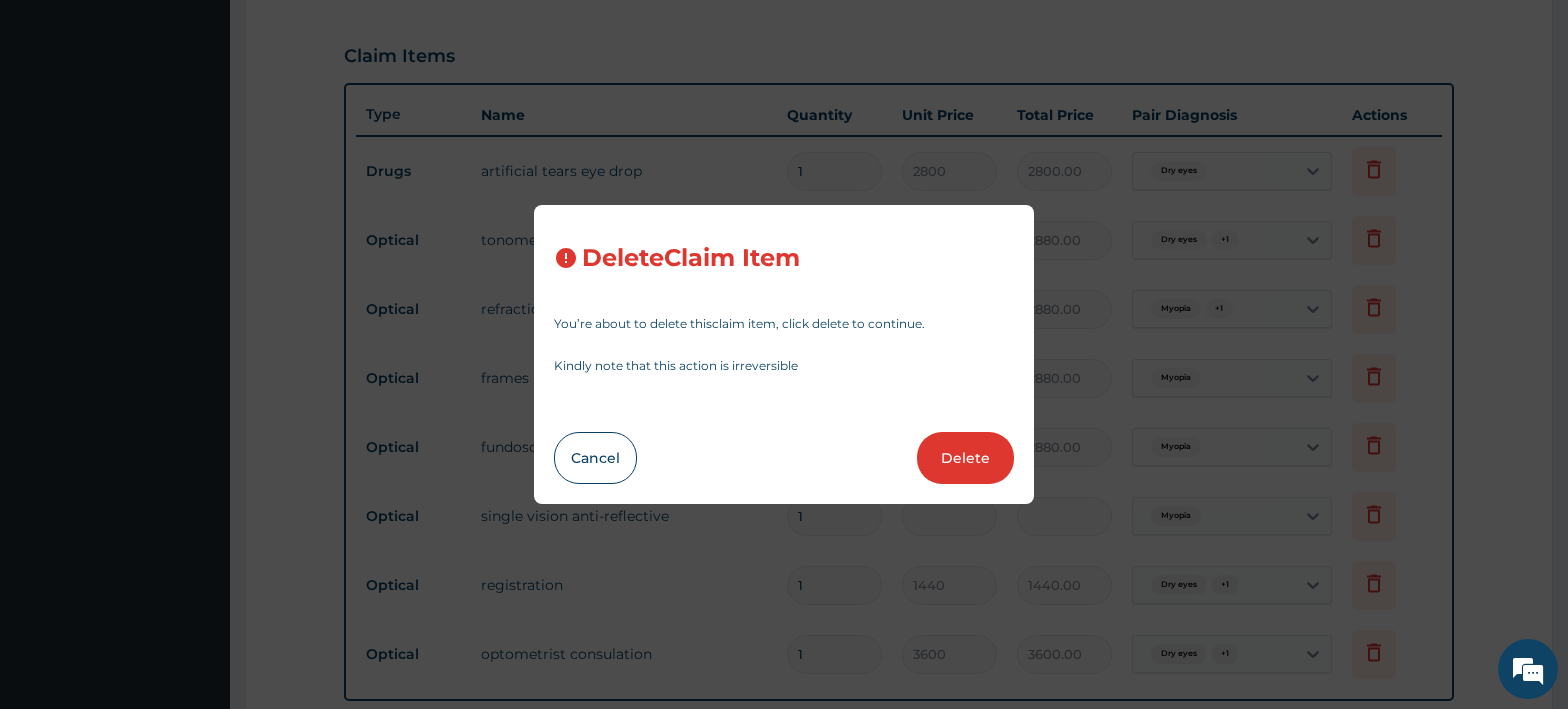 type on "21600.00" 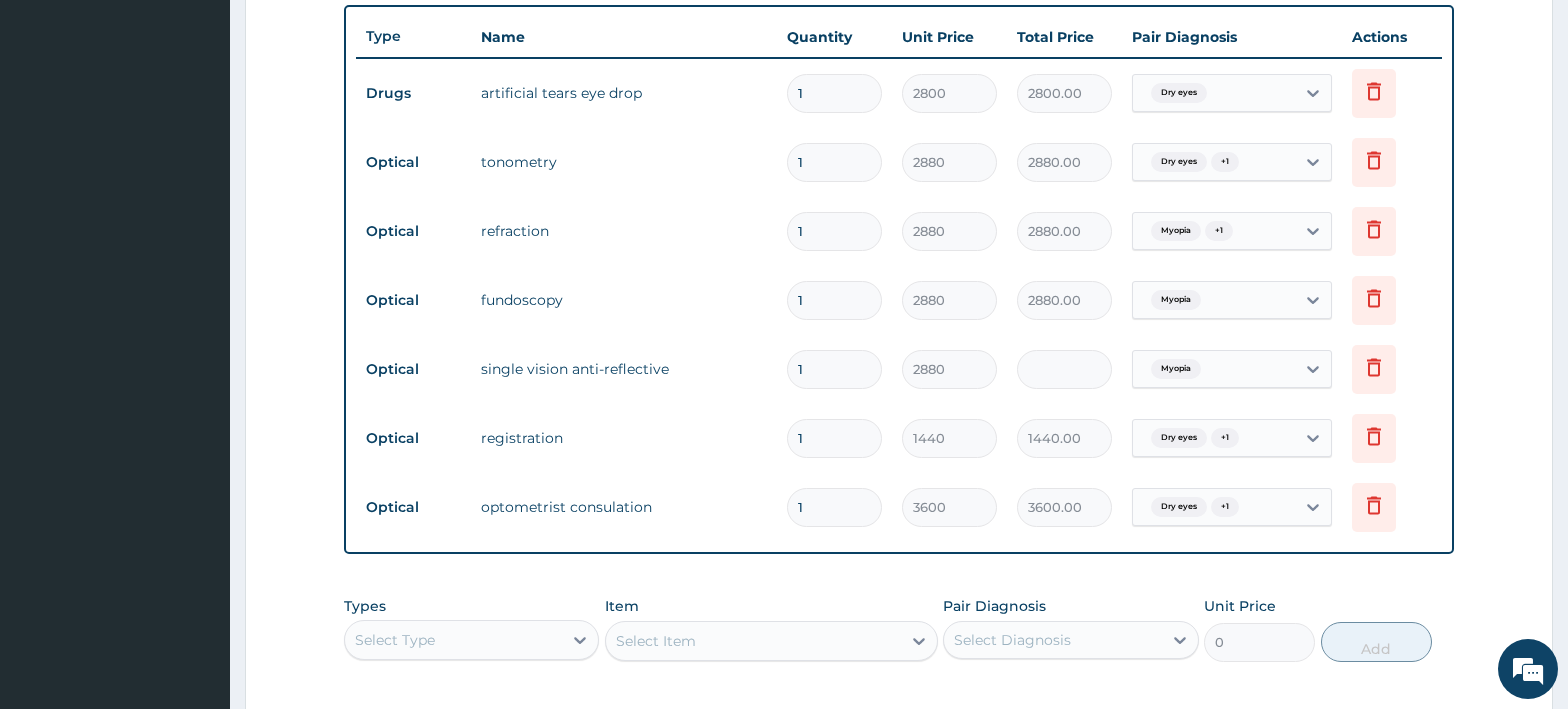 scroll, scrollTop: 761, scrollLeft: 0, axis: vertical 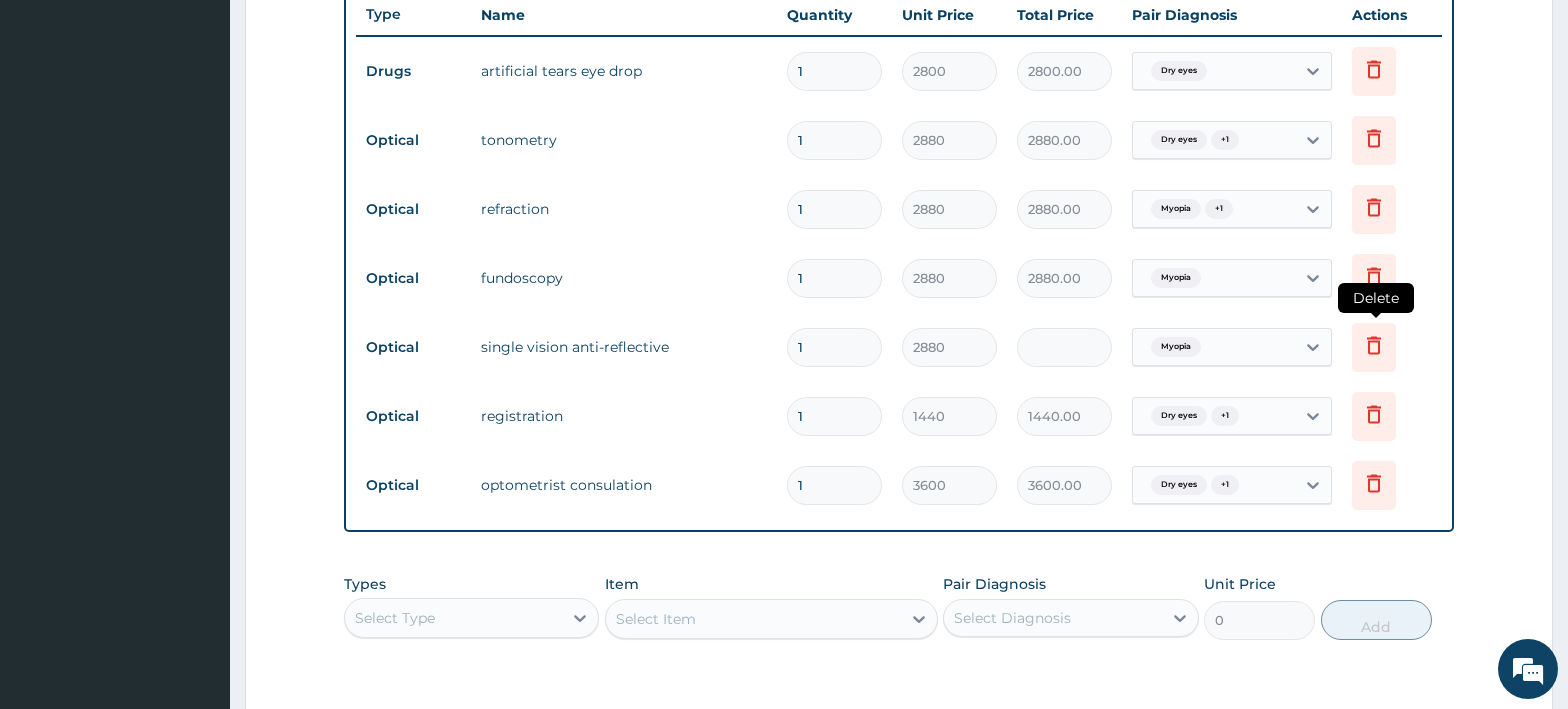 click 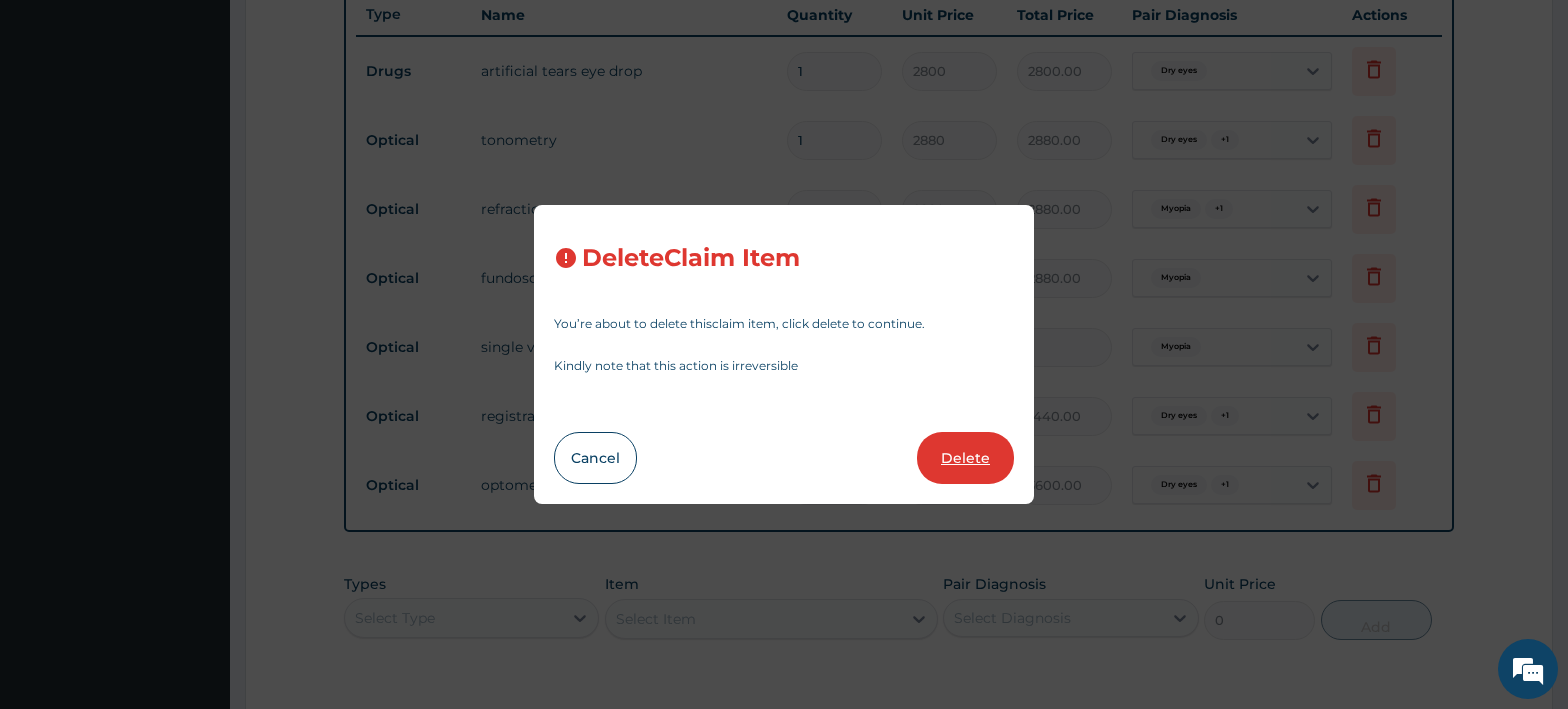 click on "Delete" at bounding box center (965, 458) 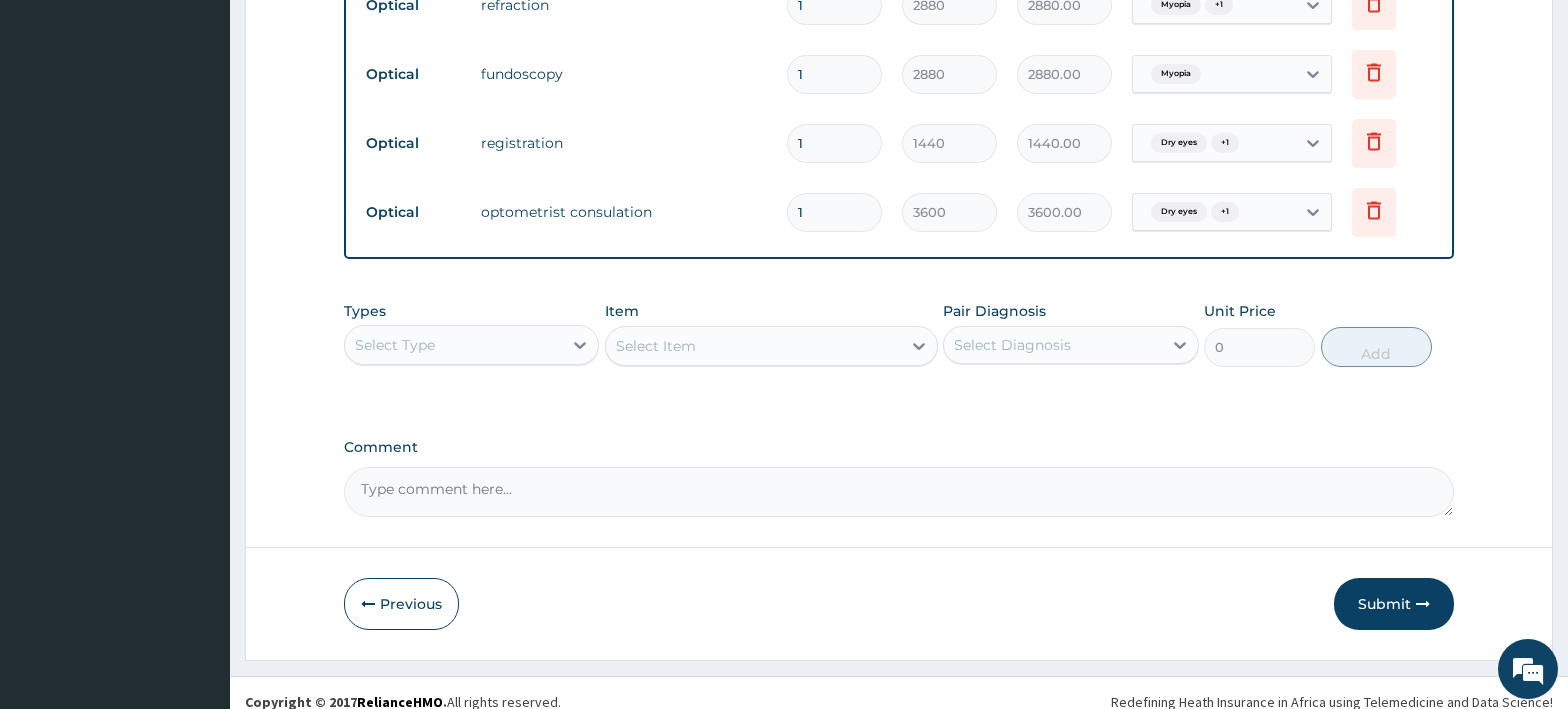 scroll, scrollTop: 983, scrollLeft: 0, axis: vertical 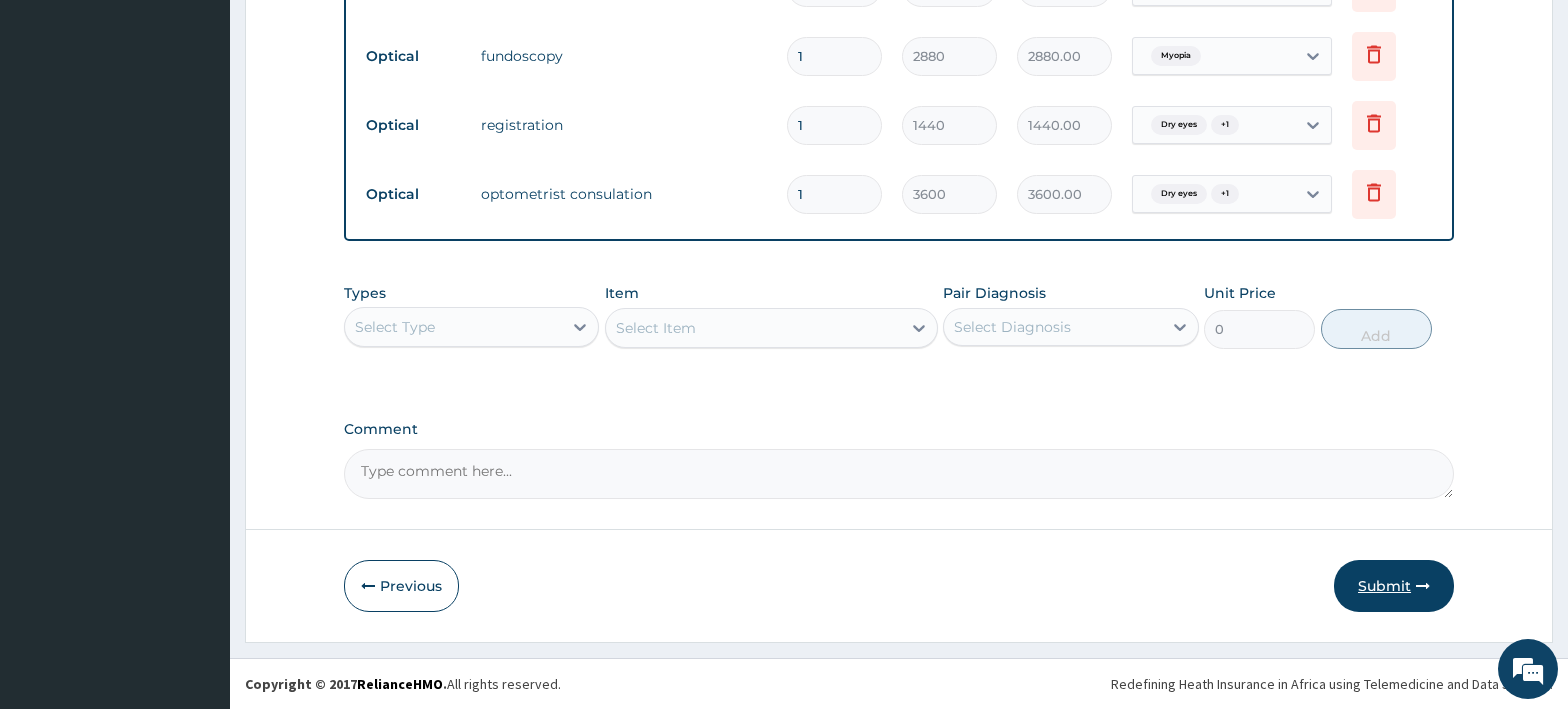 click on "Submit" at bounding box center (1394, 586) 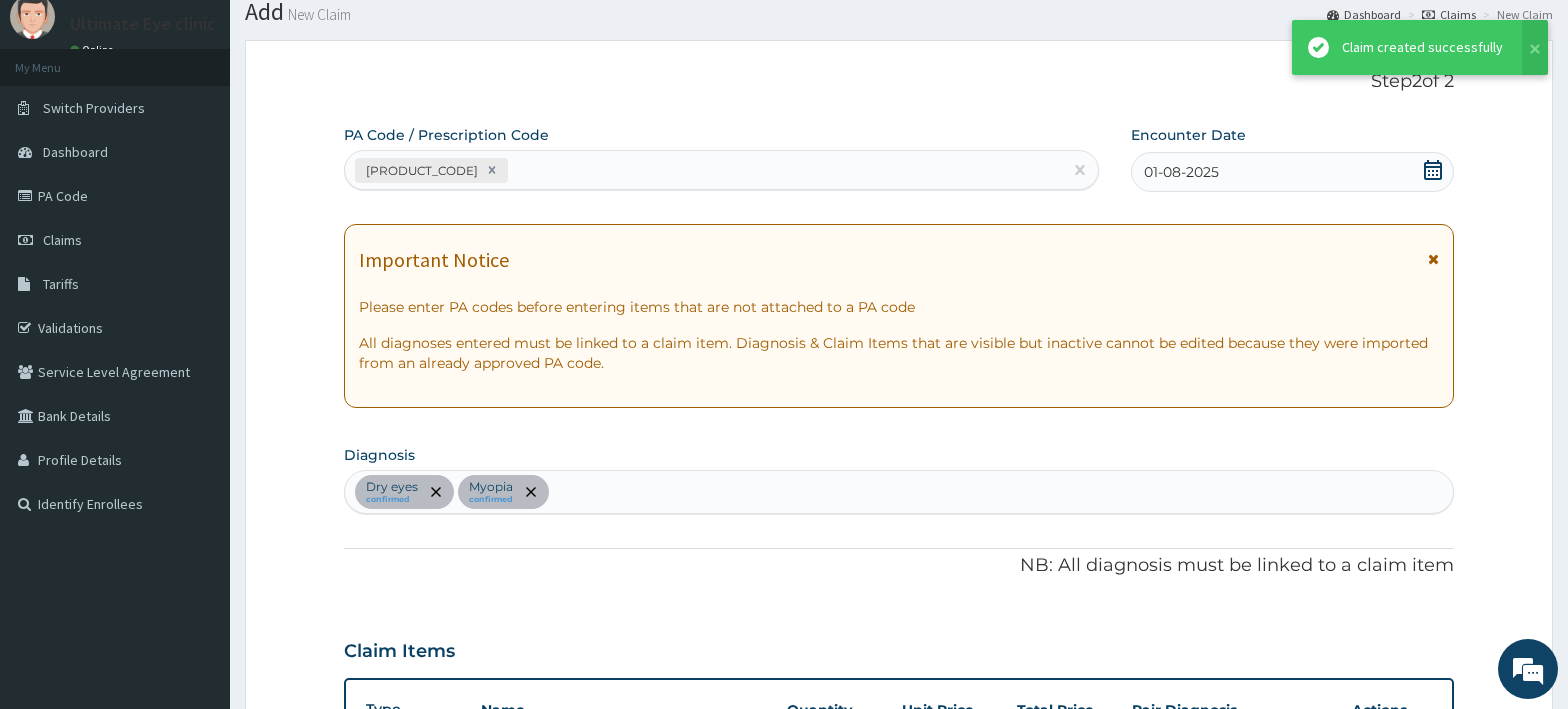 scroll, scrollTop: 983, scrollLeft: 0, axis: vertical 